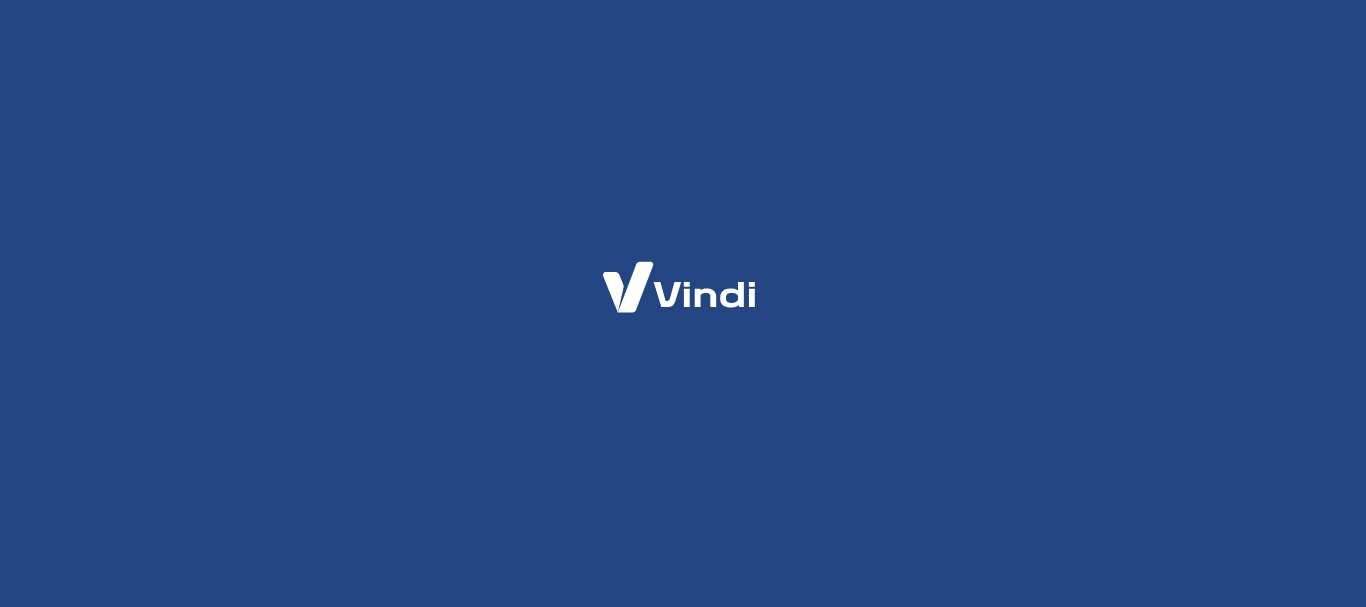 scroll, scrollTop: 0, scrollLeft: 0, axis: both 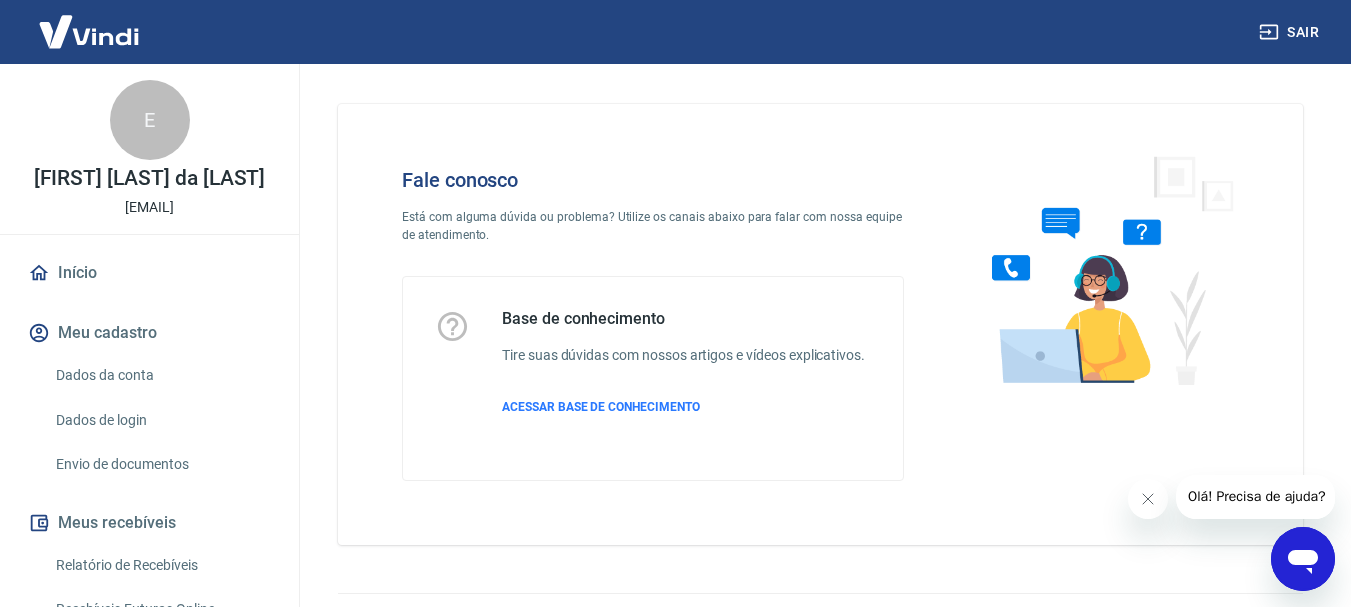 click on "Olá! Precisa de ajuda?" at bounding box center (1256, 496) 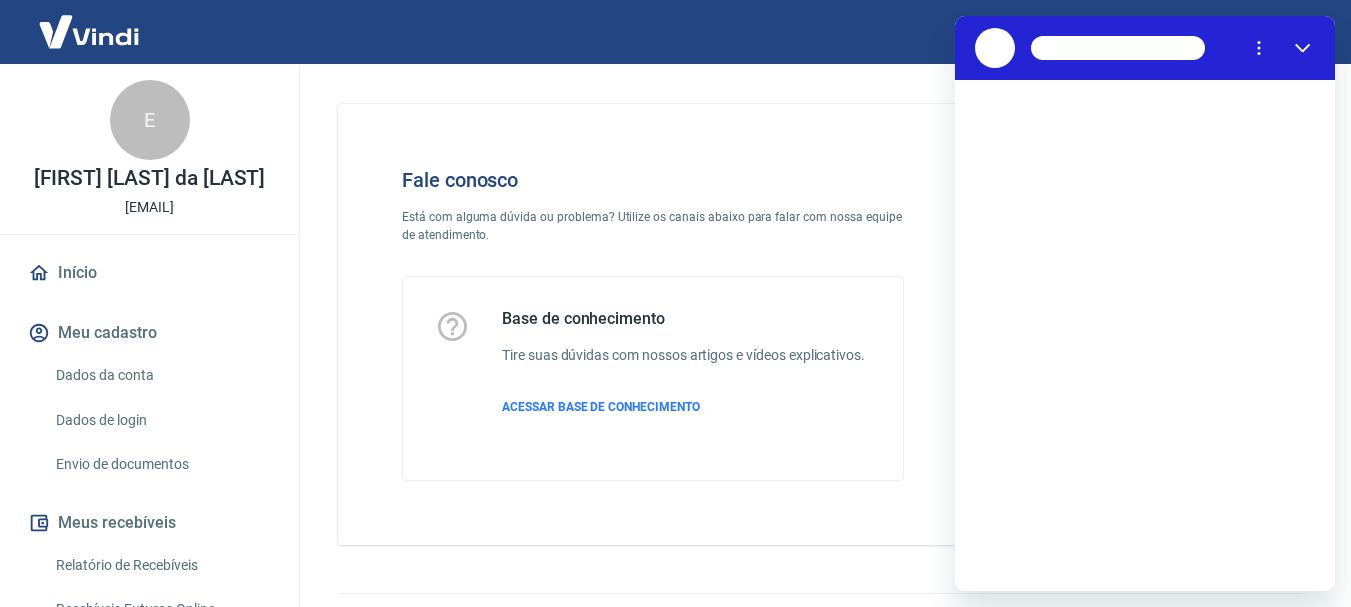 scroll, scrollTop: 0, scrollLeft: 0, axis: both 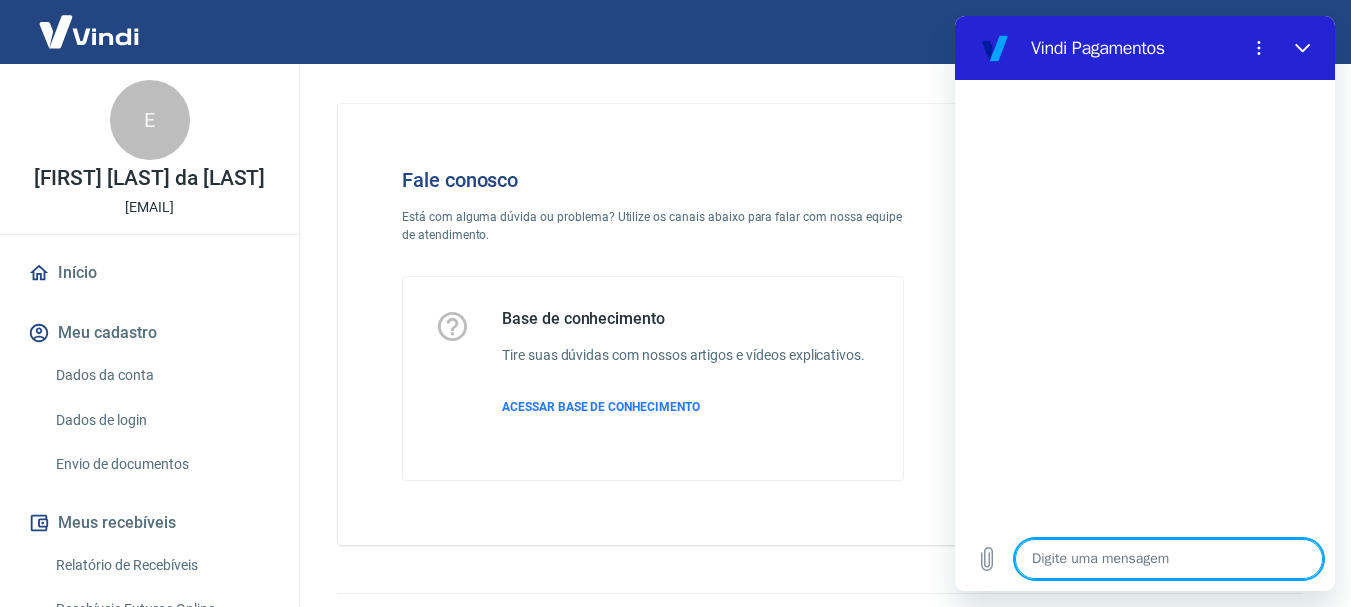 click at bounding box center (1169, 559) 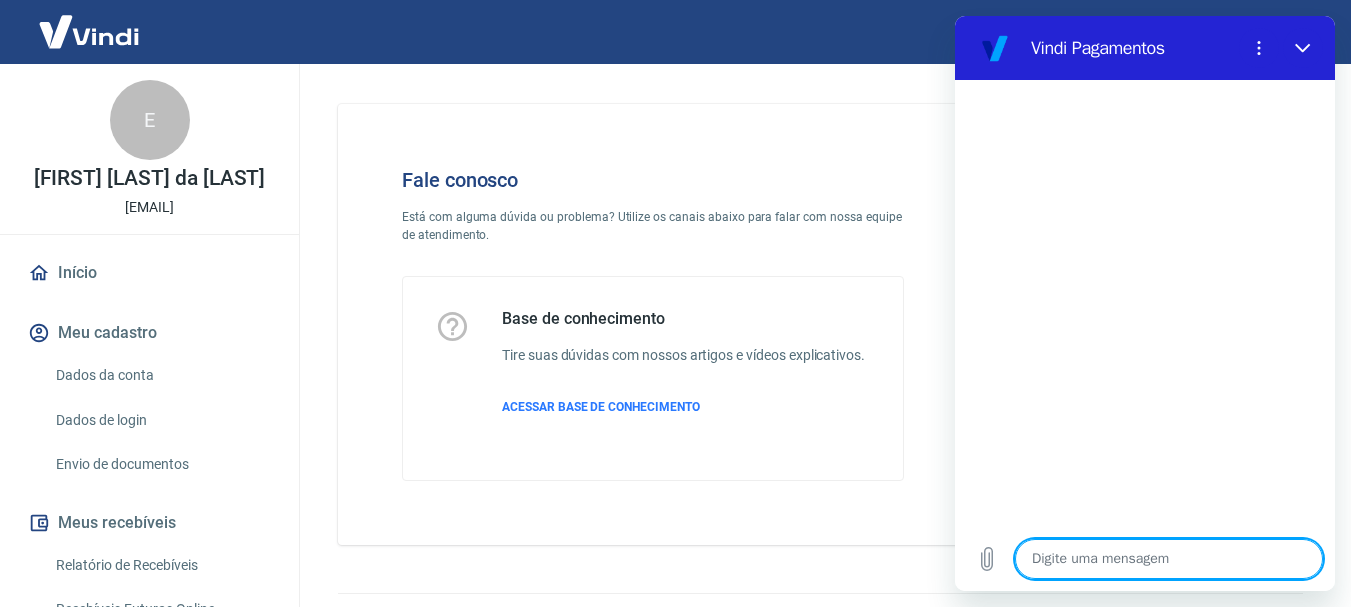 type on "x" 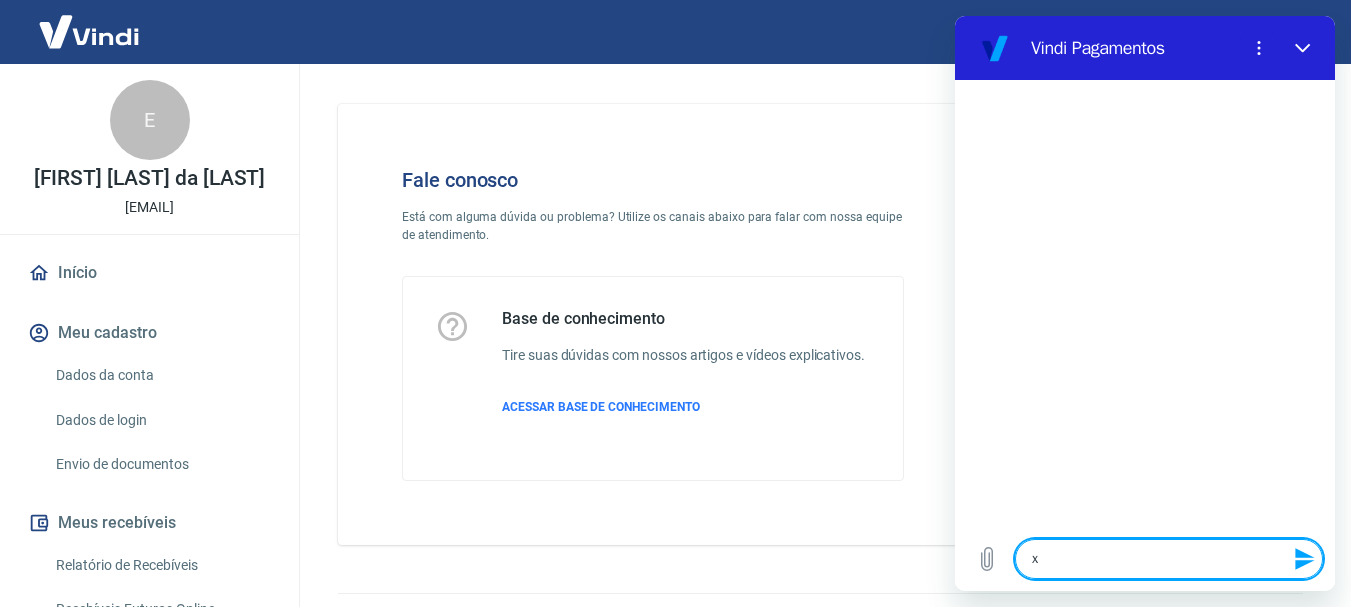 type 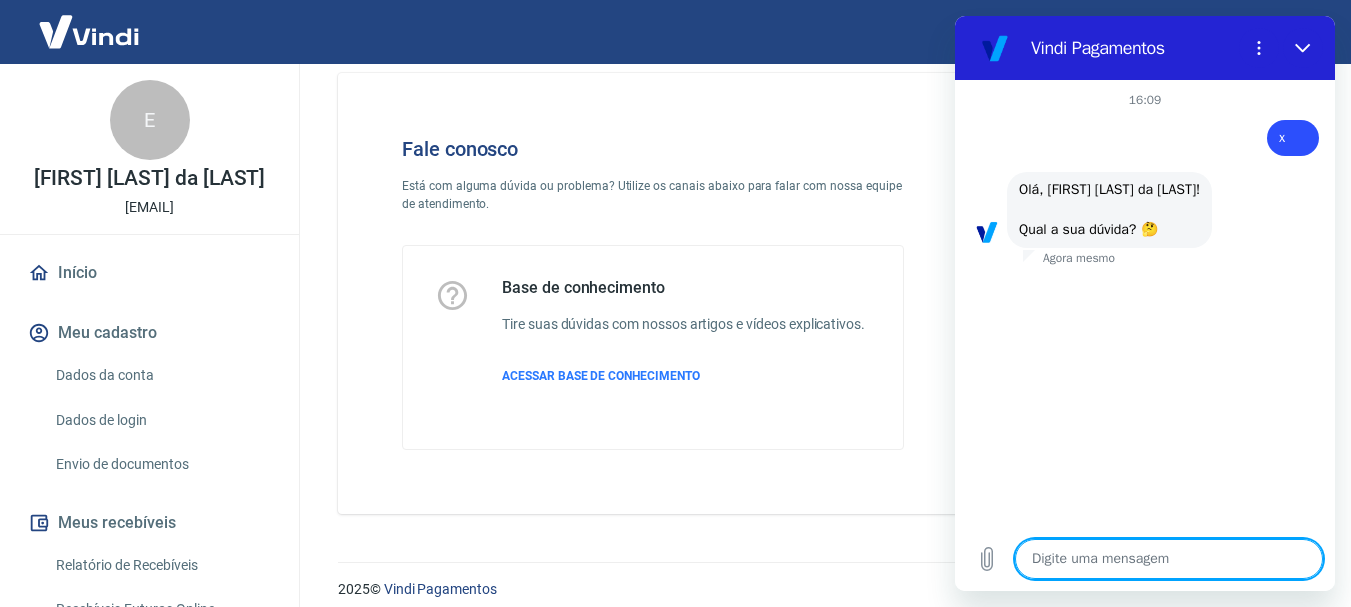 scroll, scrollTop: 48, scrollLeft: 0, axis: vertical 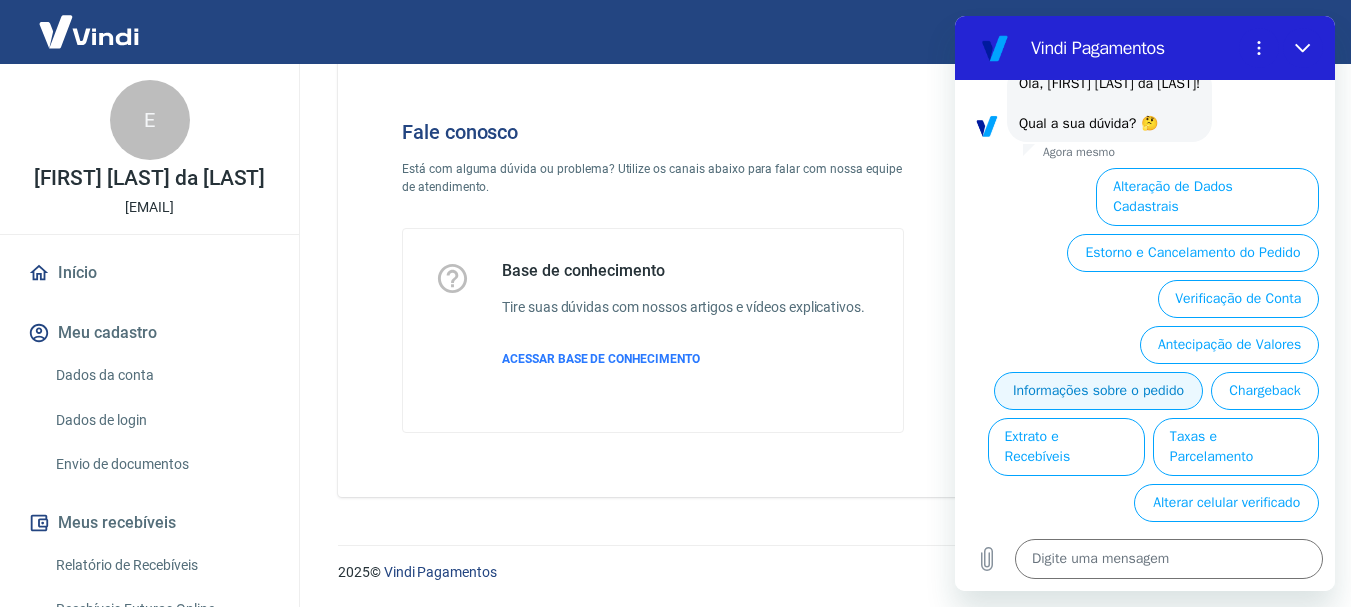 click on "Informações sobre o pedido" at bounding box center (1098, 391) 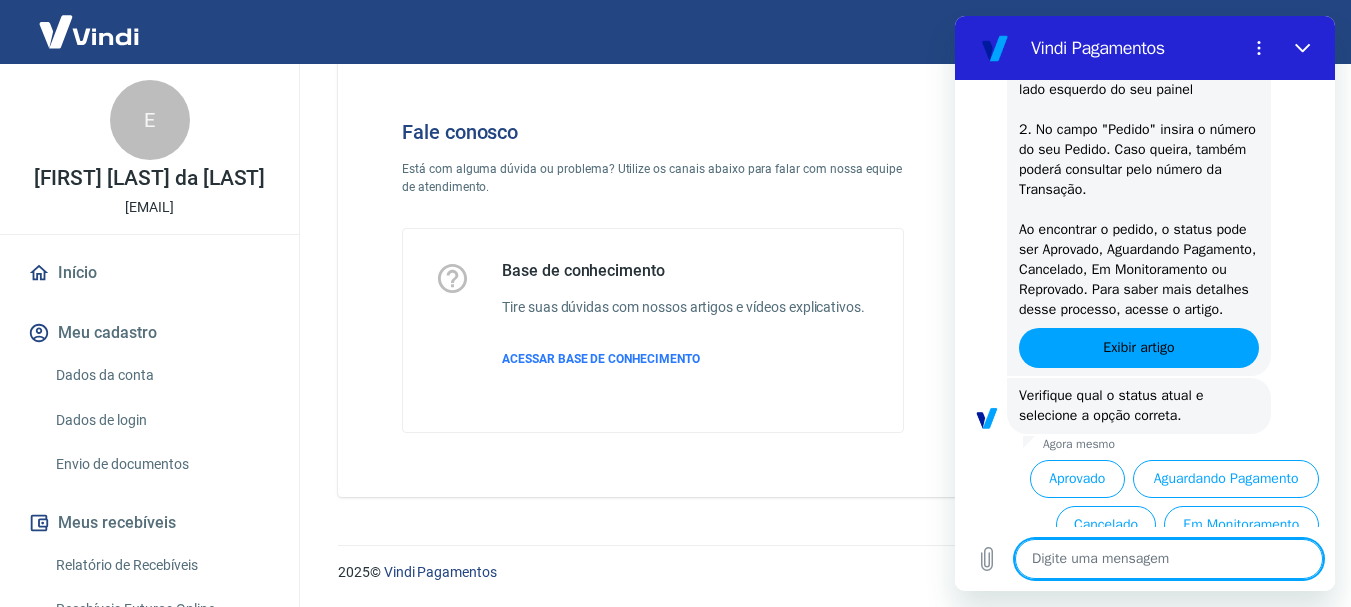 scroll, scrollTop: 500, scrollLeft: 0, axis: vertical 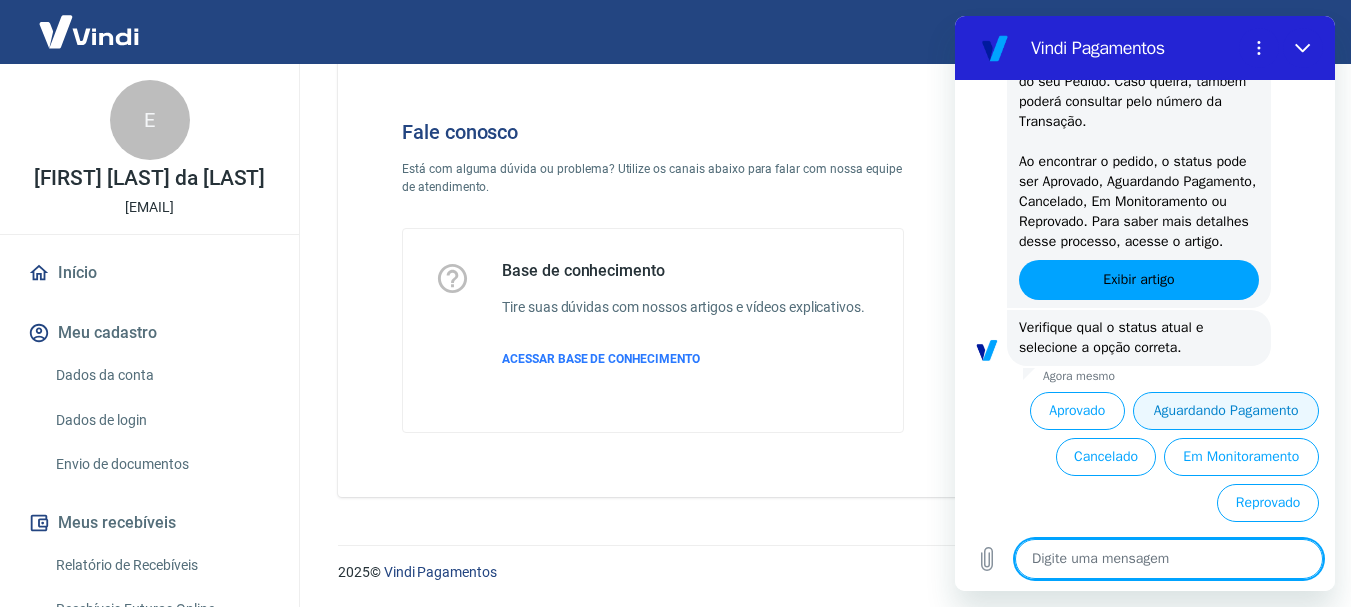 click on "Aguardando Pagamento" at bounding box center (1226, 411) 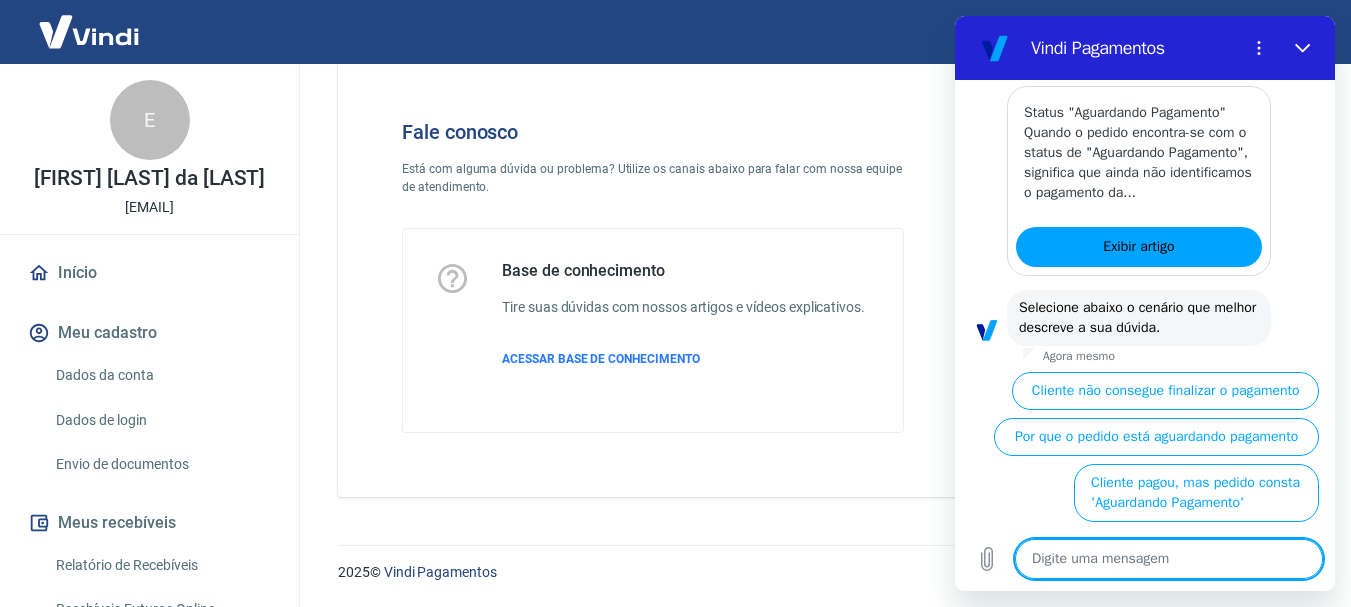scroll, scrollTop: 1066, scrollLeft: 0, axis: vertical 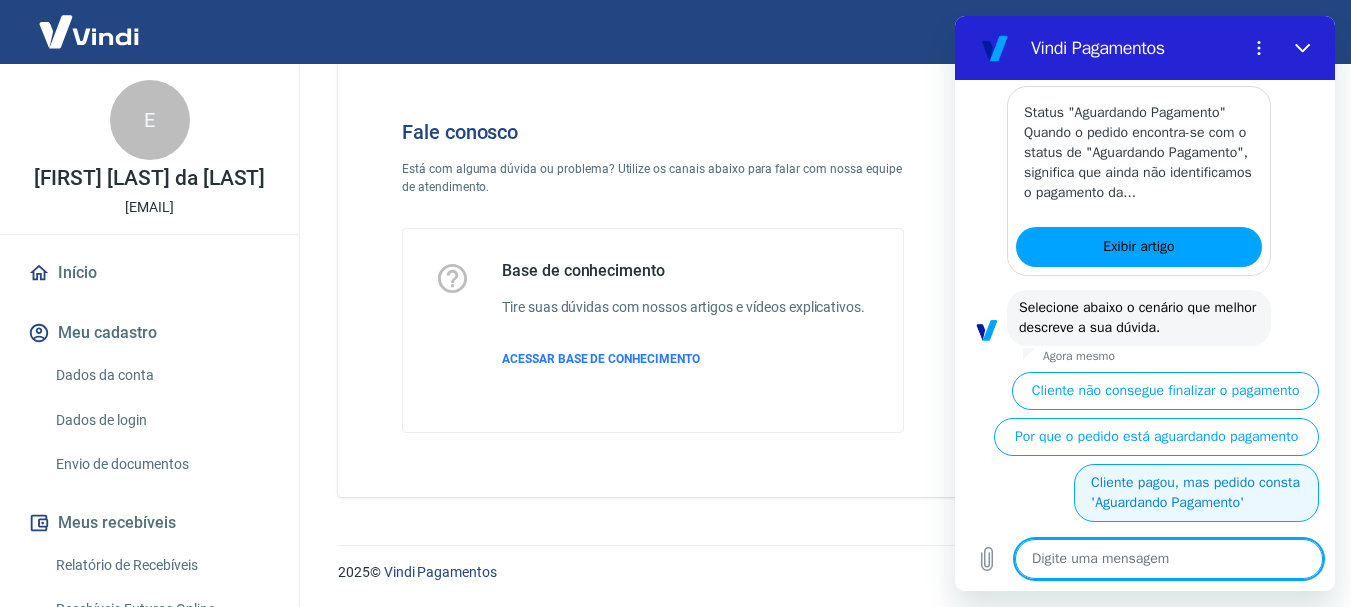 click on "Cliente pagou, mas pedido consta 'Aguardando Pagamento'" at bounding box center (1196, 493) 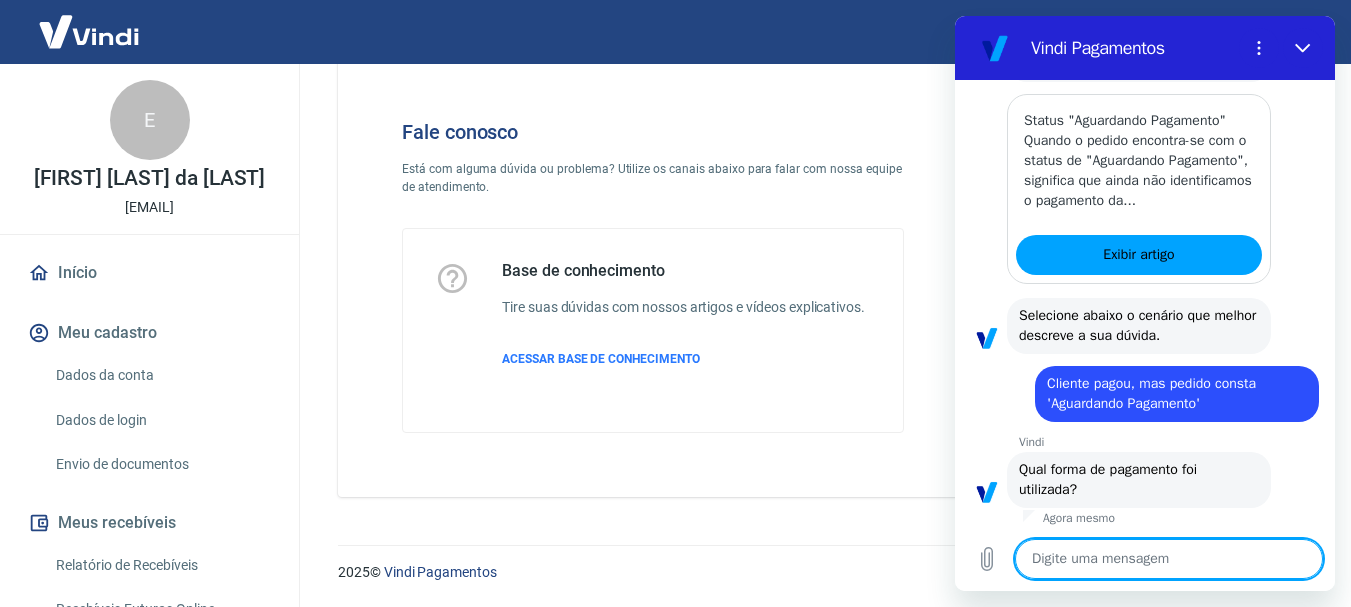 scroll, scrollTop: 1200, scrollLeft: 0, axis: vertical 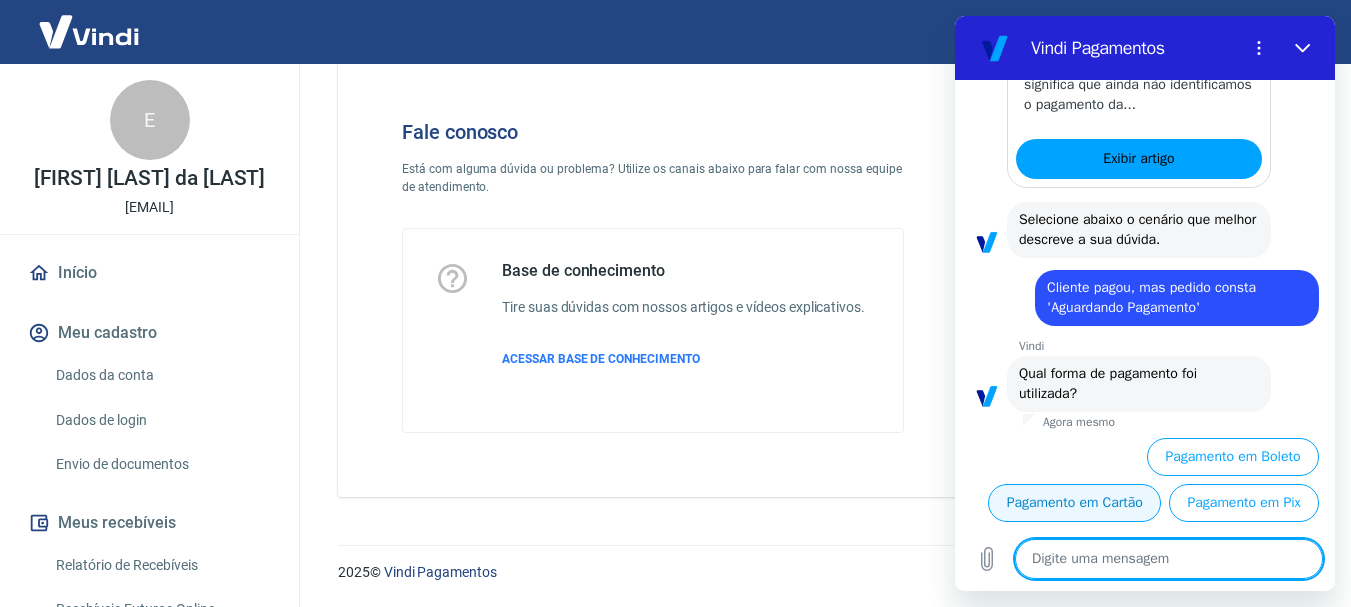 click on "Pagamento em Cartão" at bounding box center [1074, 503] 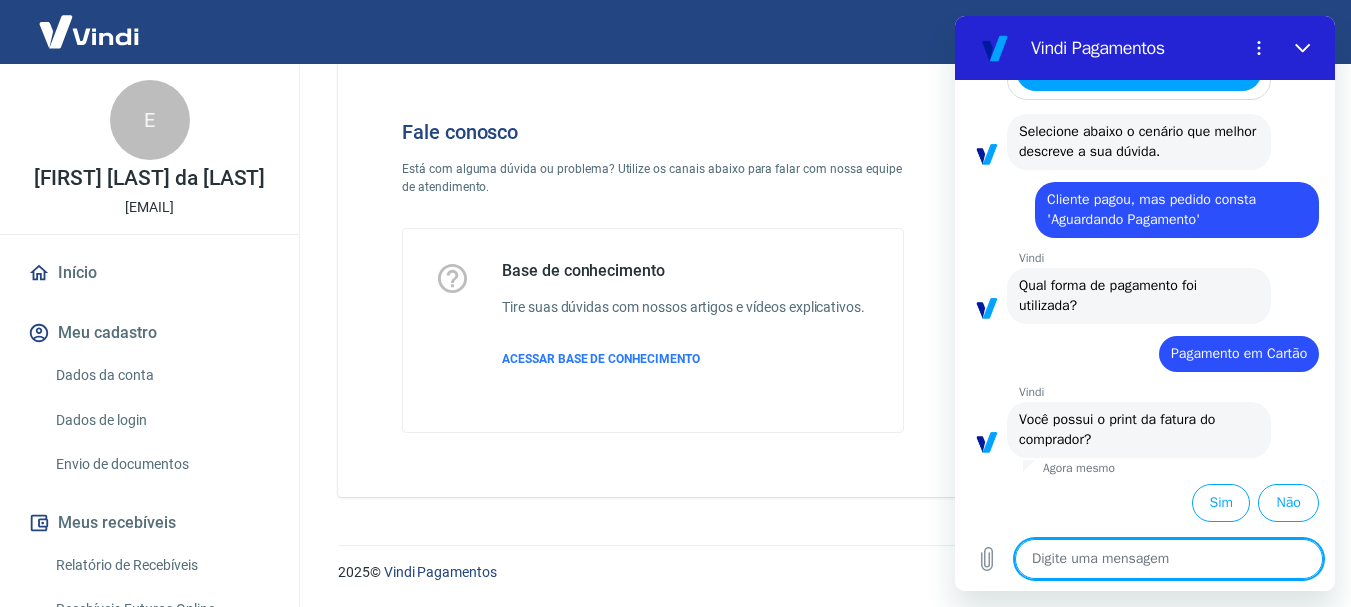 scroll, scrollTop: 1242, scrollLeft: 0, axis: vertical 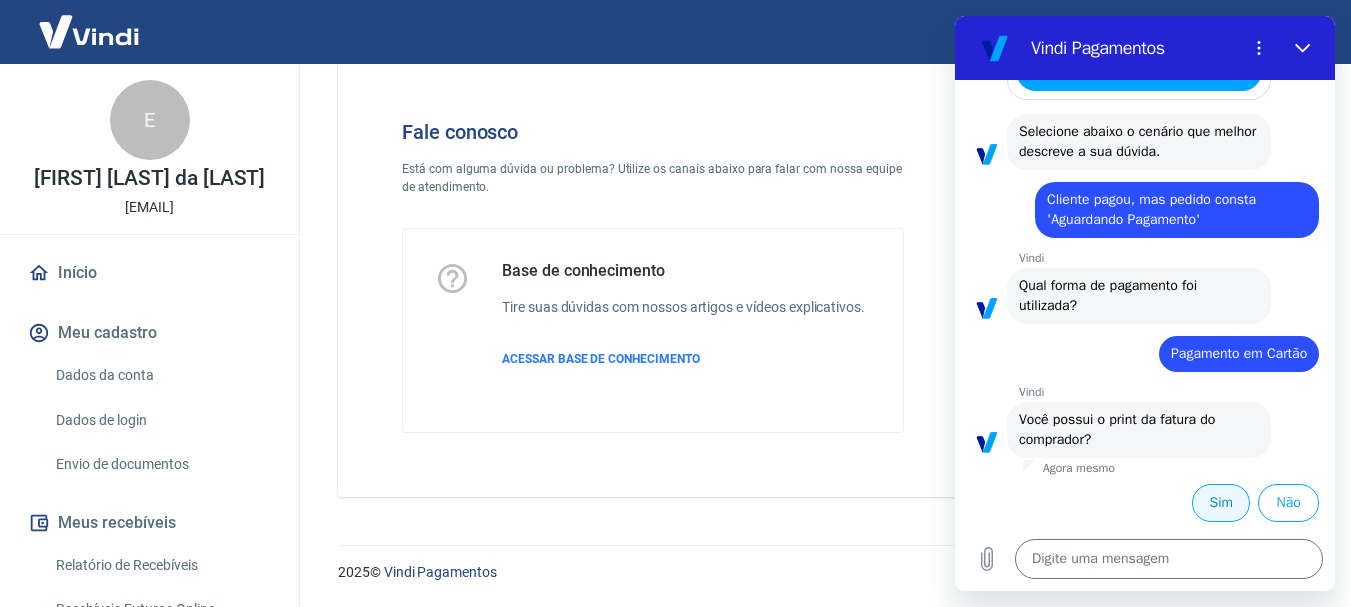 click on "Sim" at bounding box center [1221, 503] 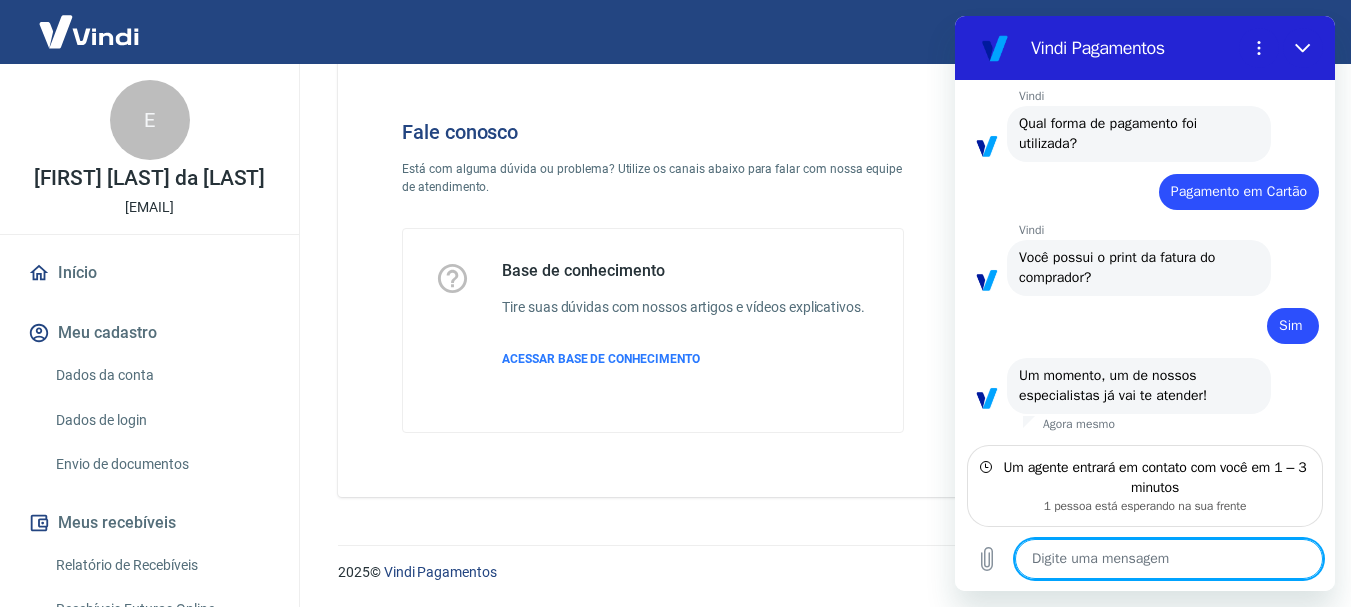 scroll, scrollTop: 1384, scrollLeft: 0, axis: vertical 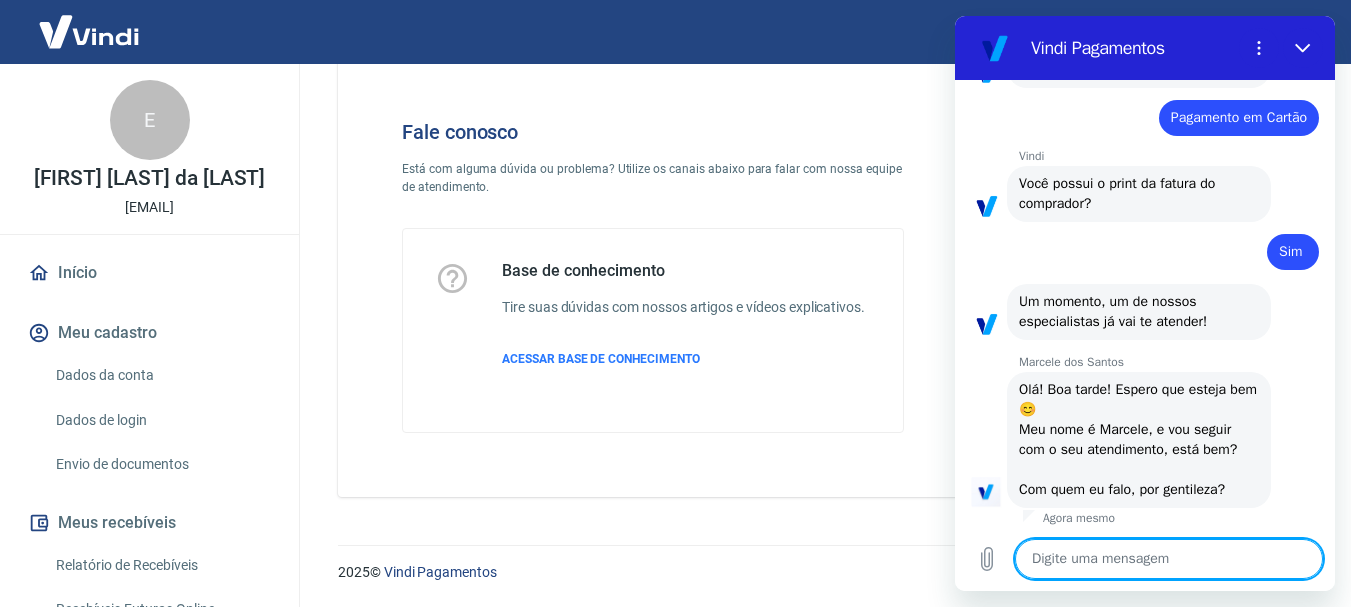 type on "x" 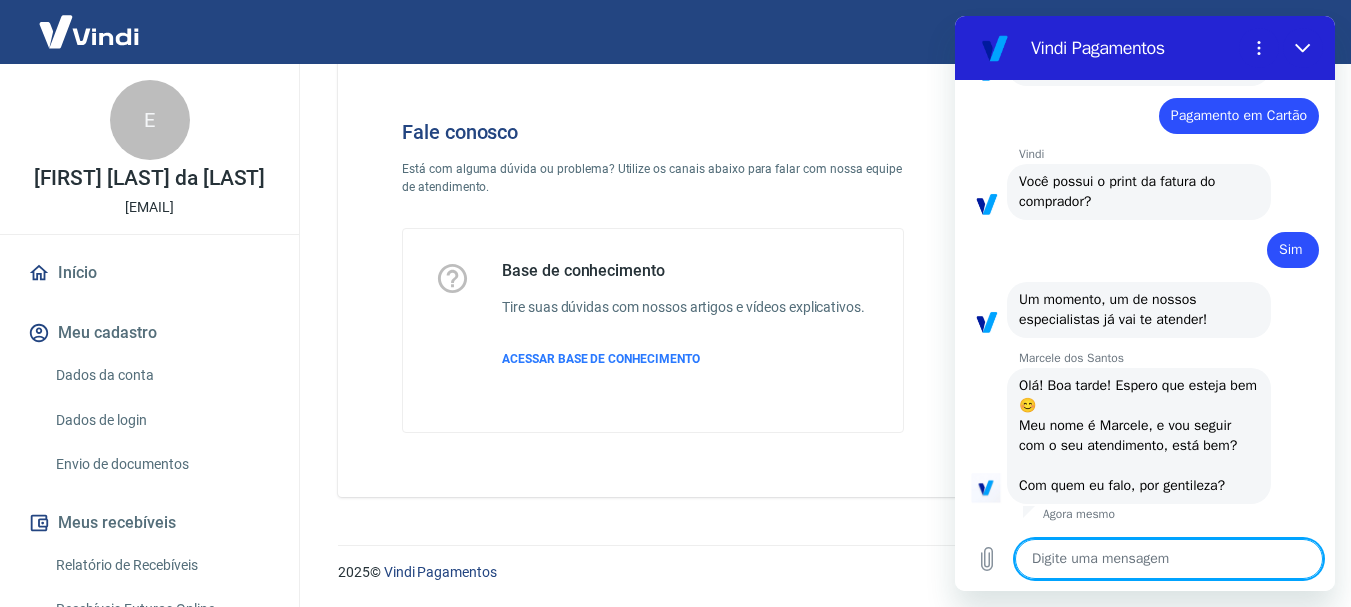 scroll, scrollTop: 1480, scrollLeft: 0, axis: vertical 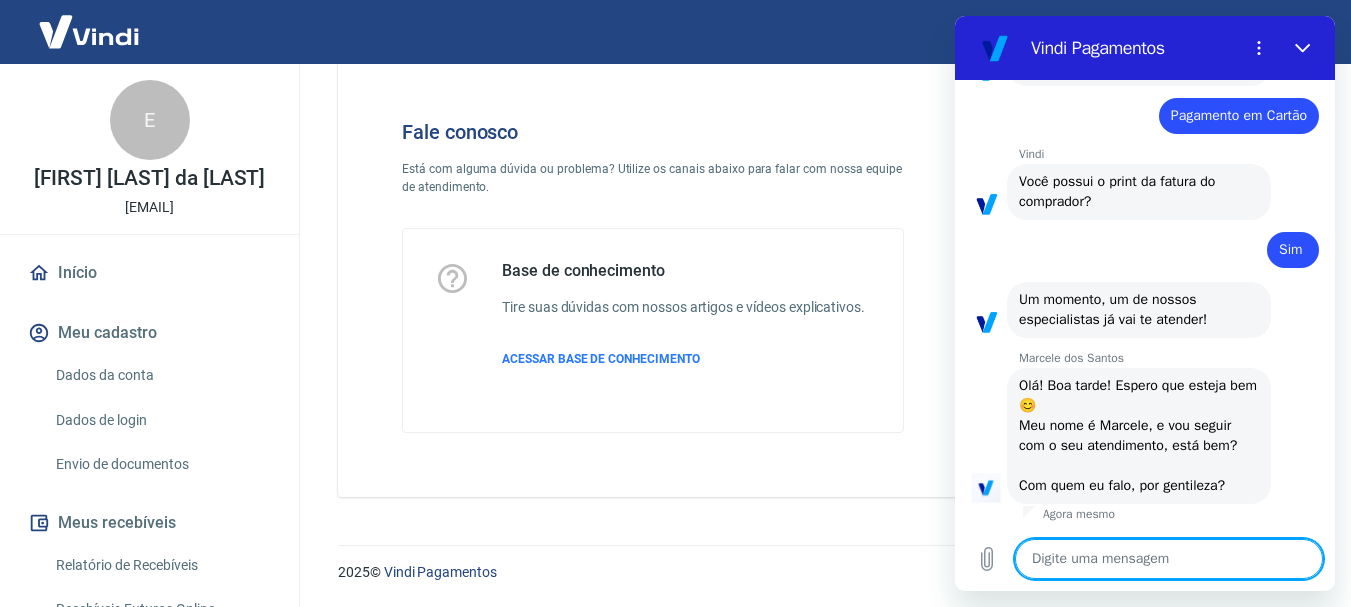 click at bounding box center (1169, 559) 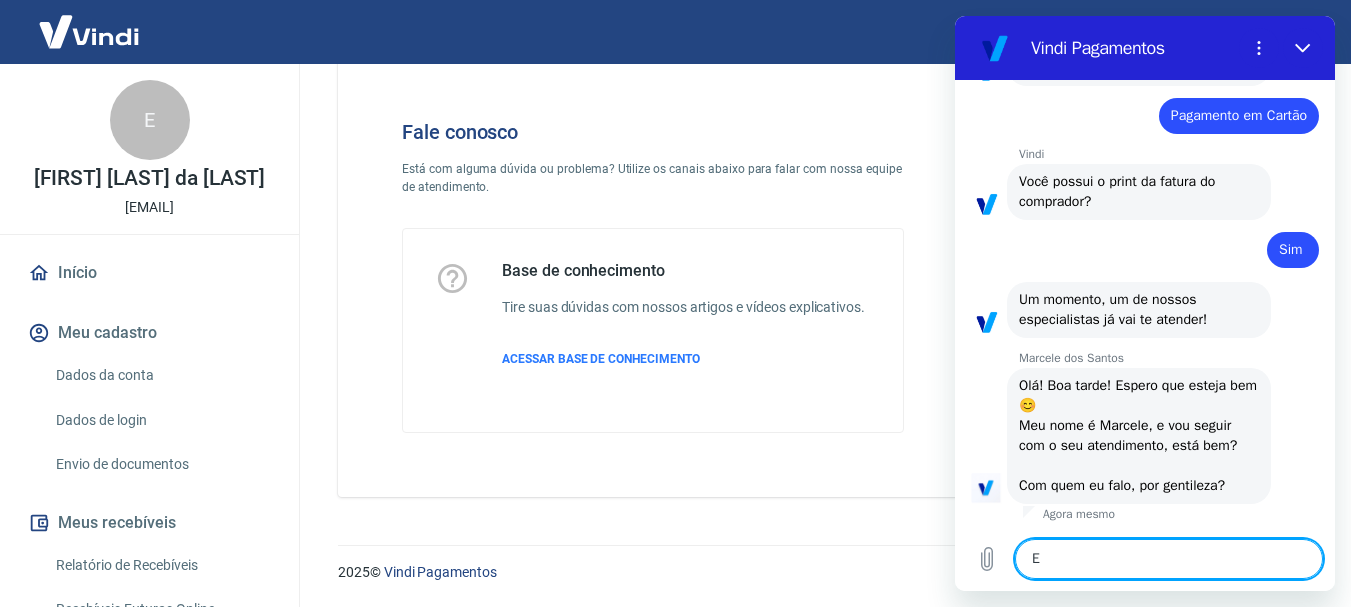 type on "[FIRST]" 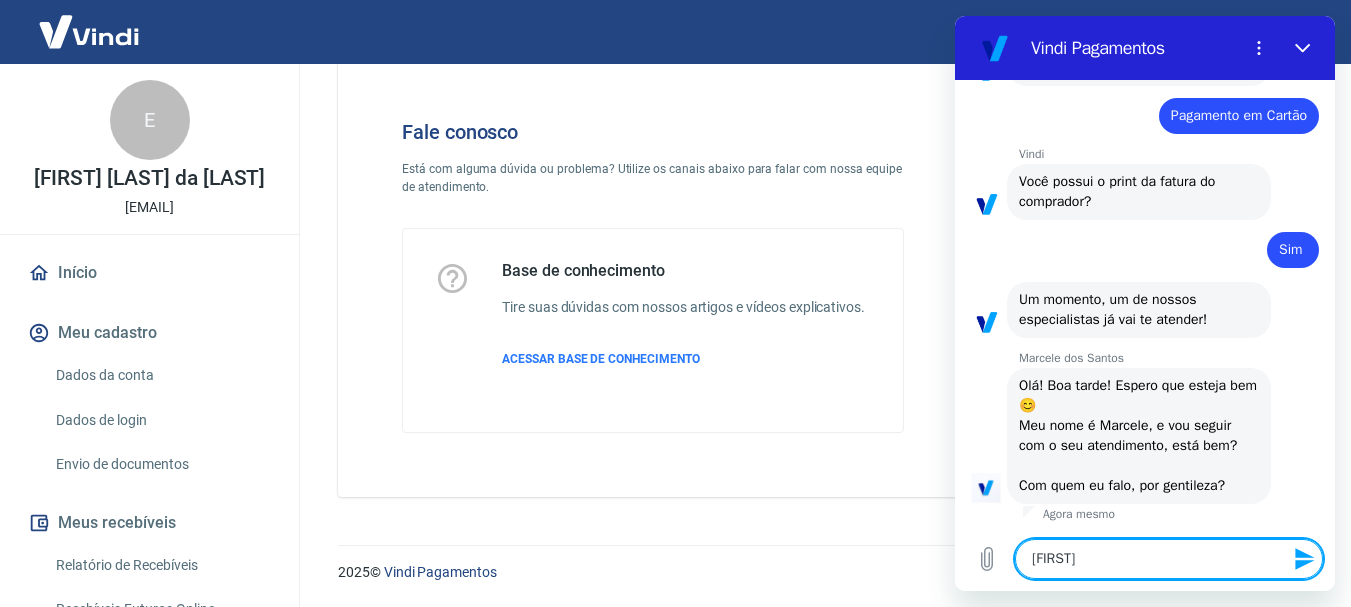 type on "[FIRST]" 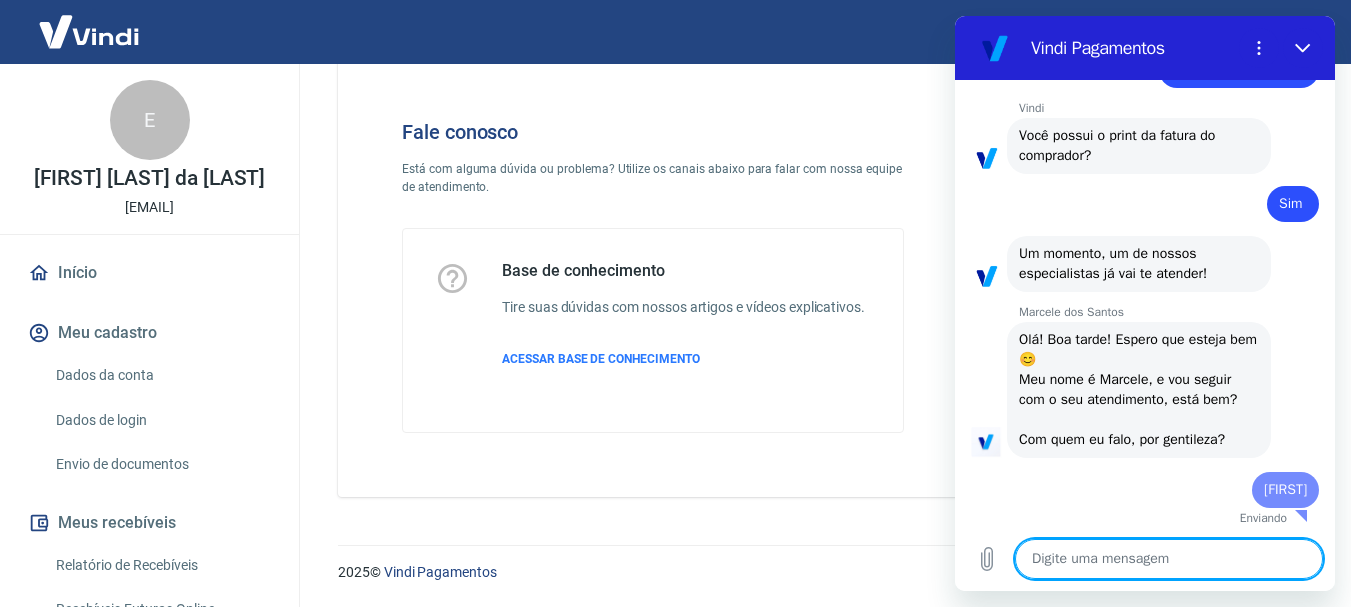 type on "x" 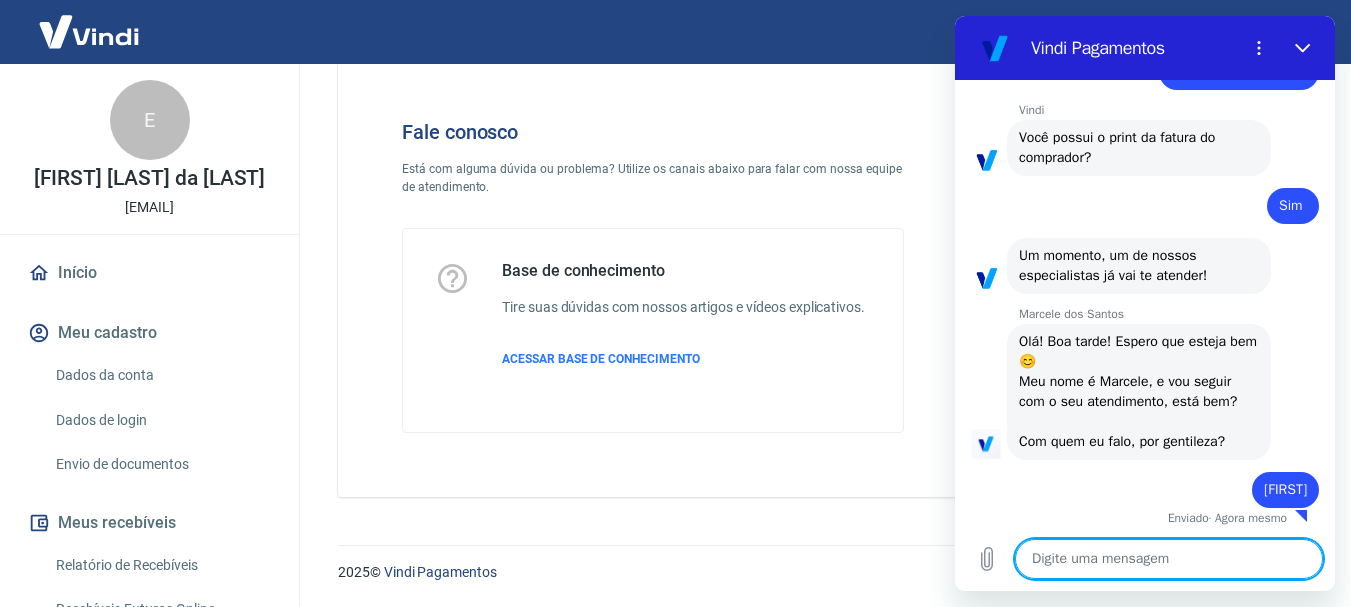scroll, scrollTop: 1528, scrollLeft: 0, axis: vertical 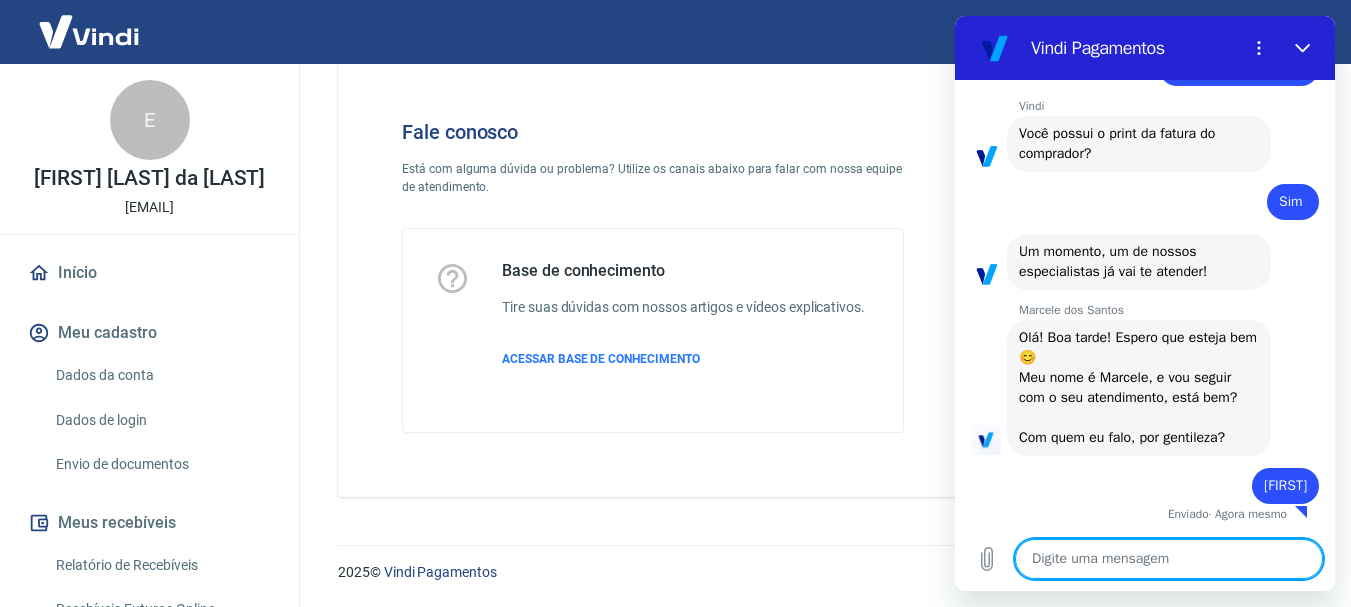 click at bounding box center (1169, 559) 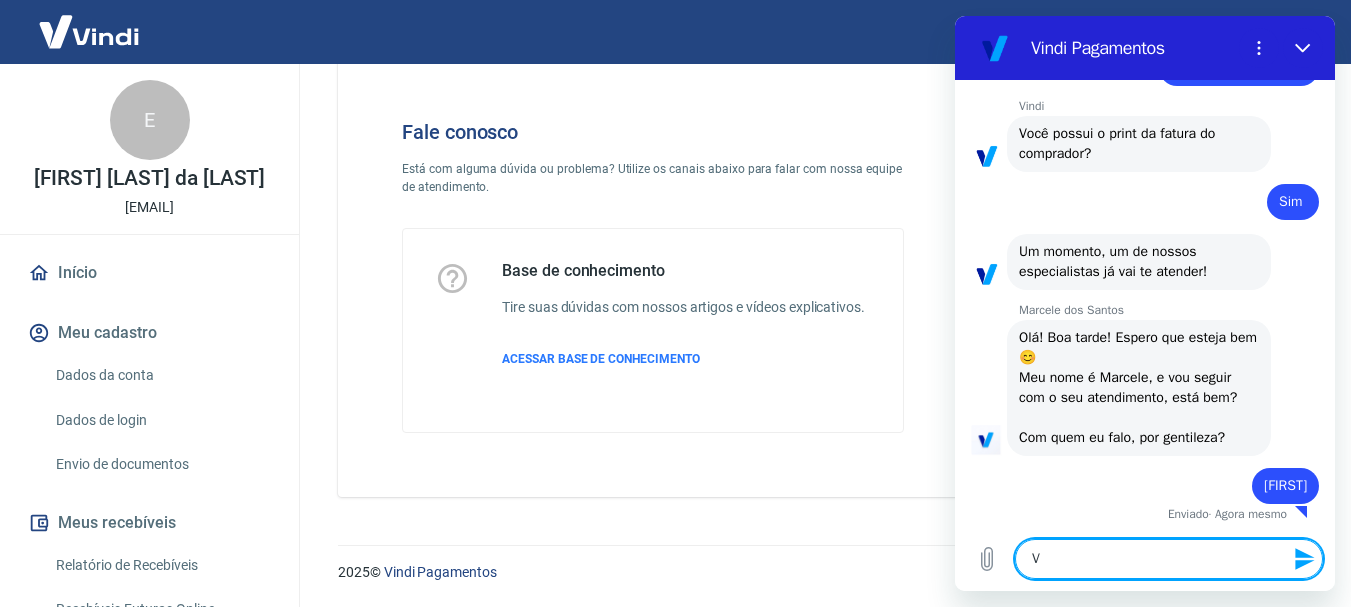 type on "Ve" 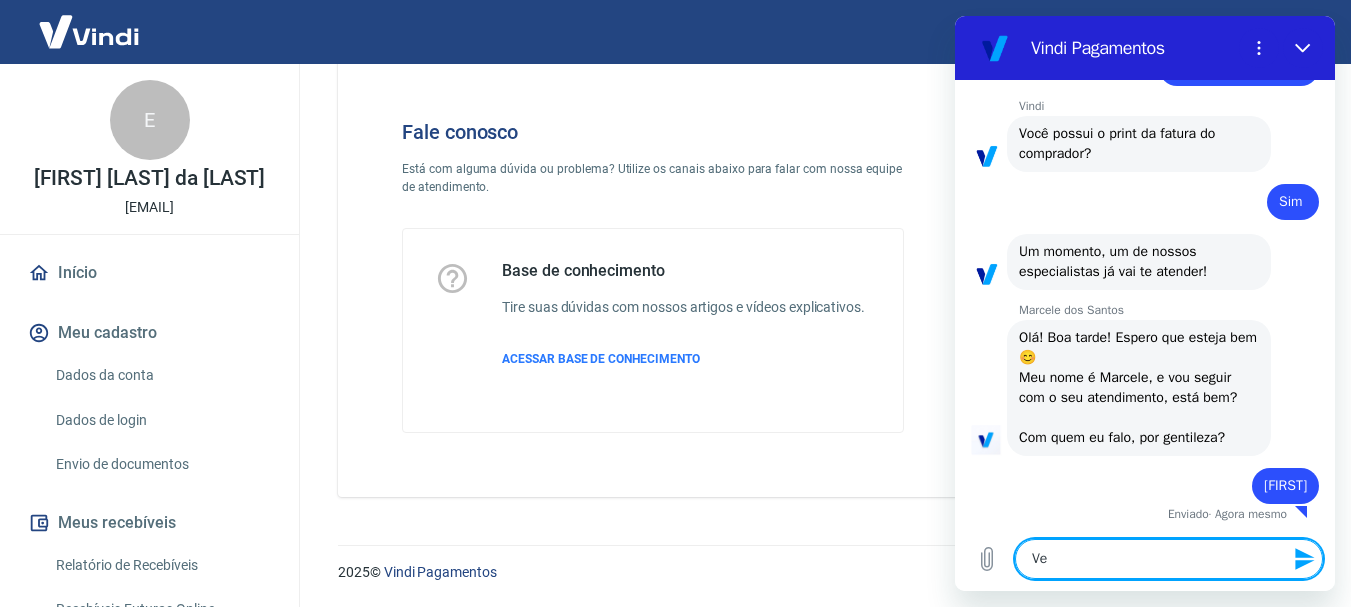type on "Ver" 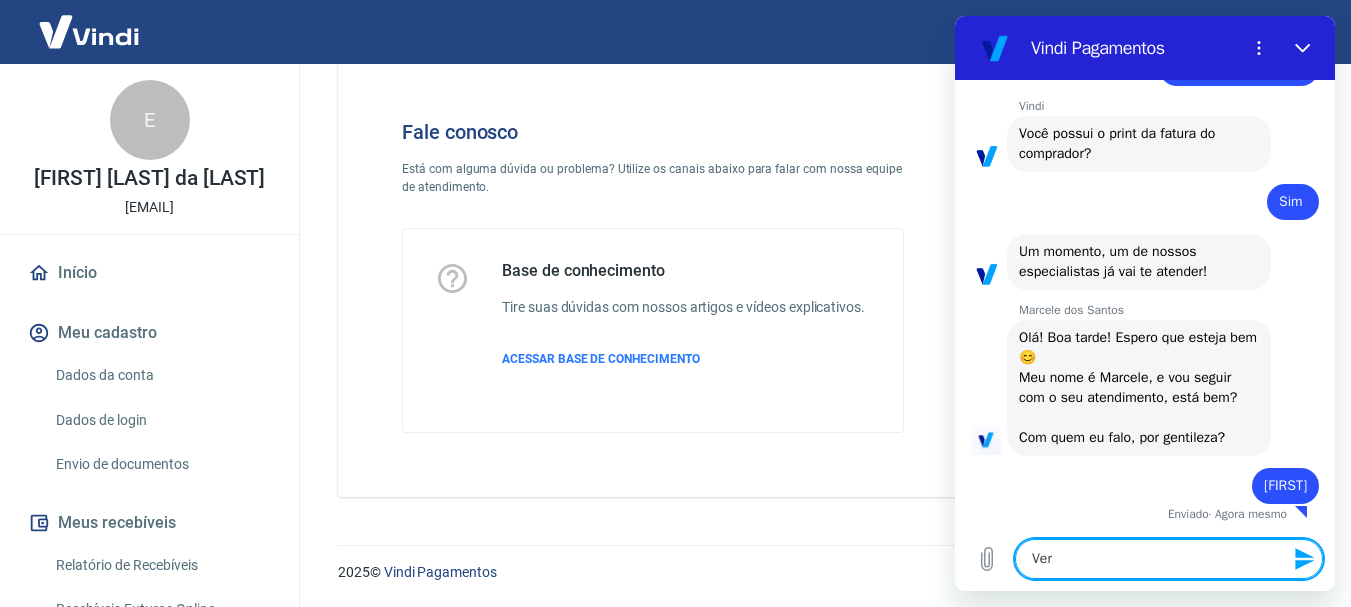 type on "Veri" 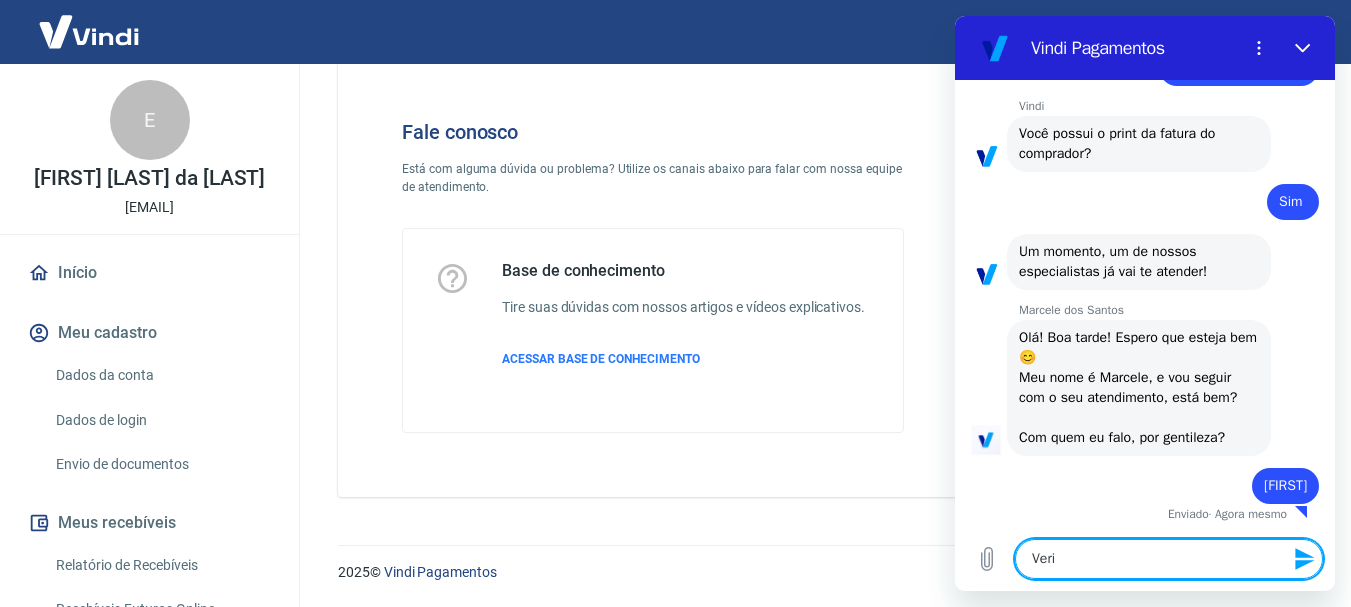 type on "Verif" 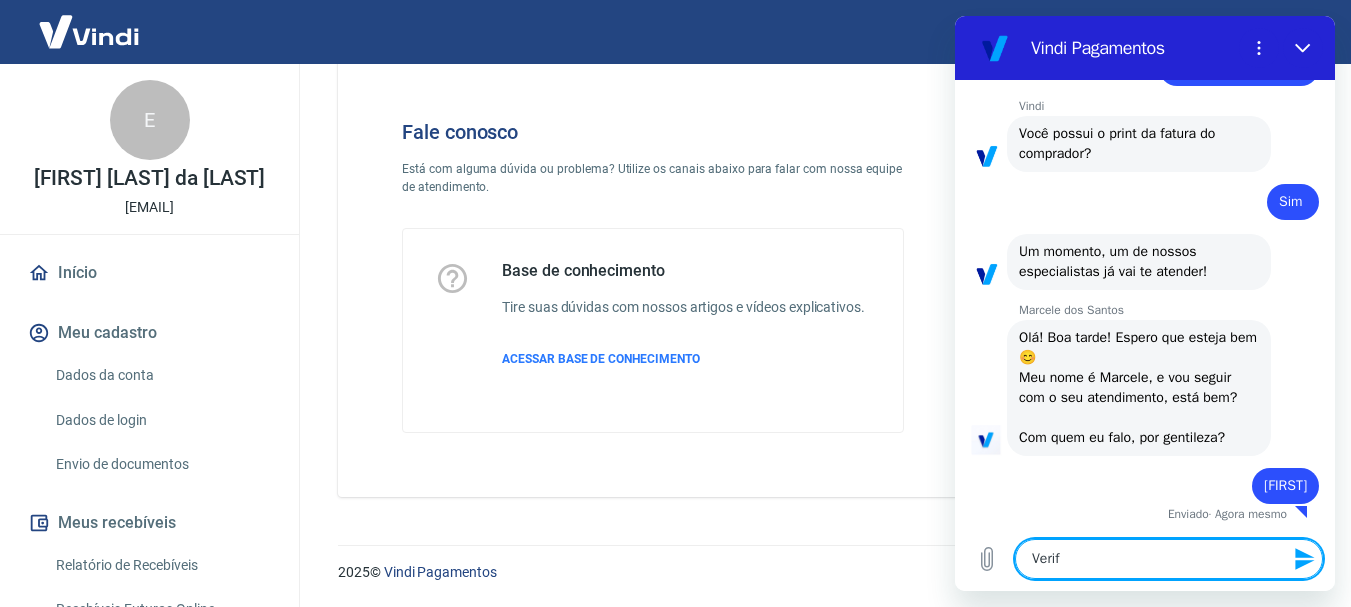 type on "Verifi" 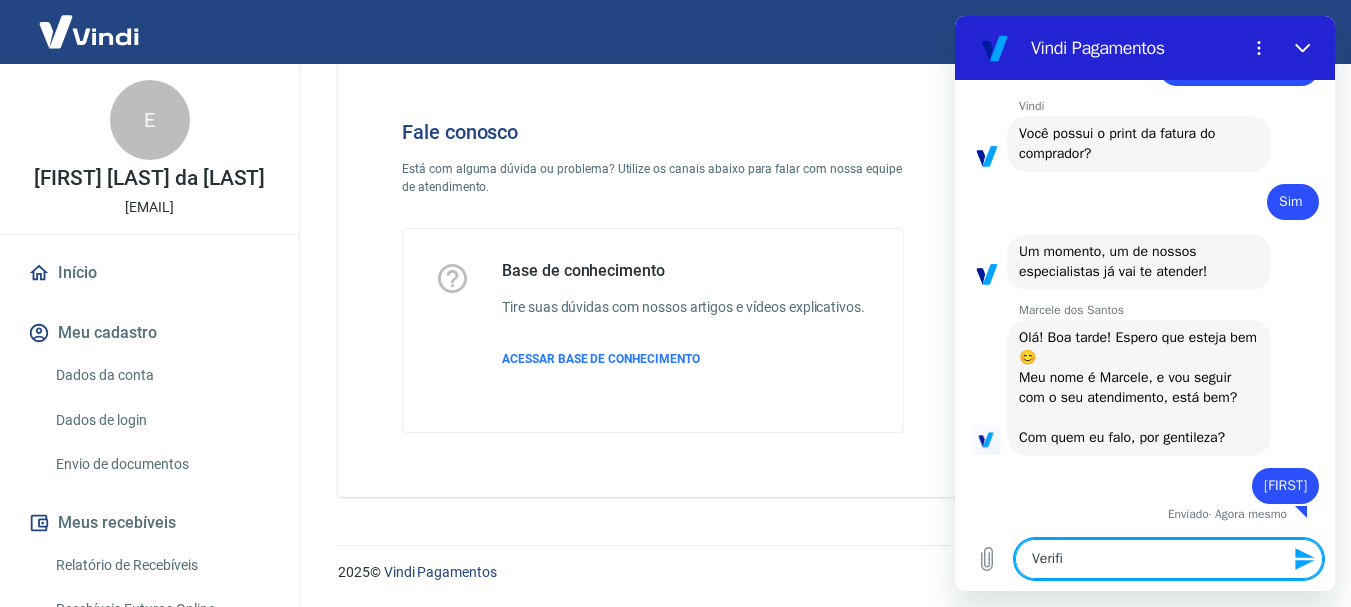 type on "x" 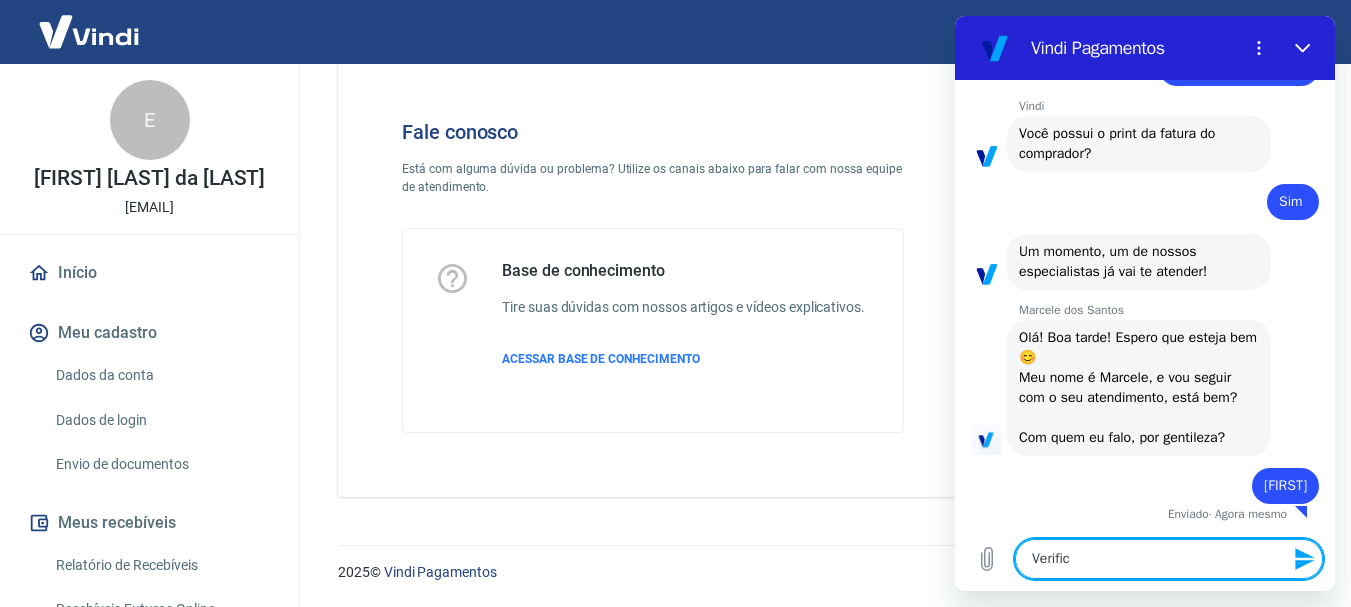 type on "Verifics" 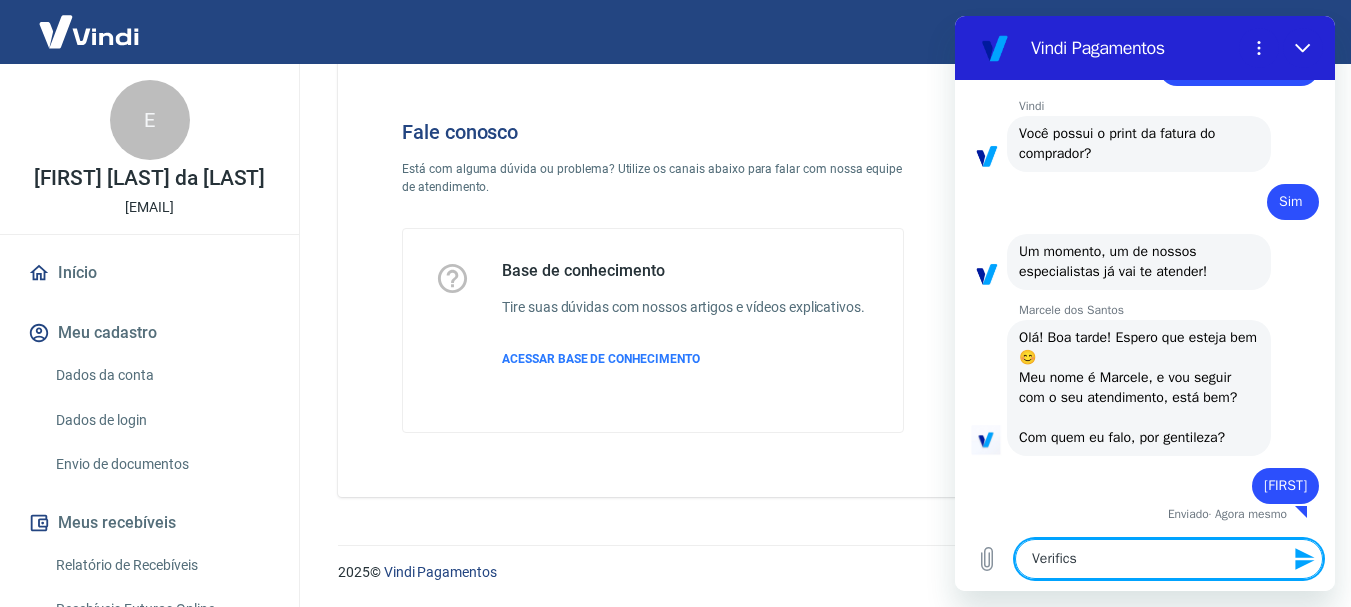 type on "x" 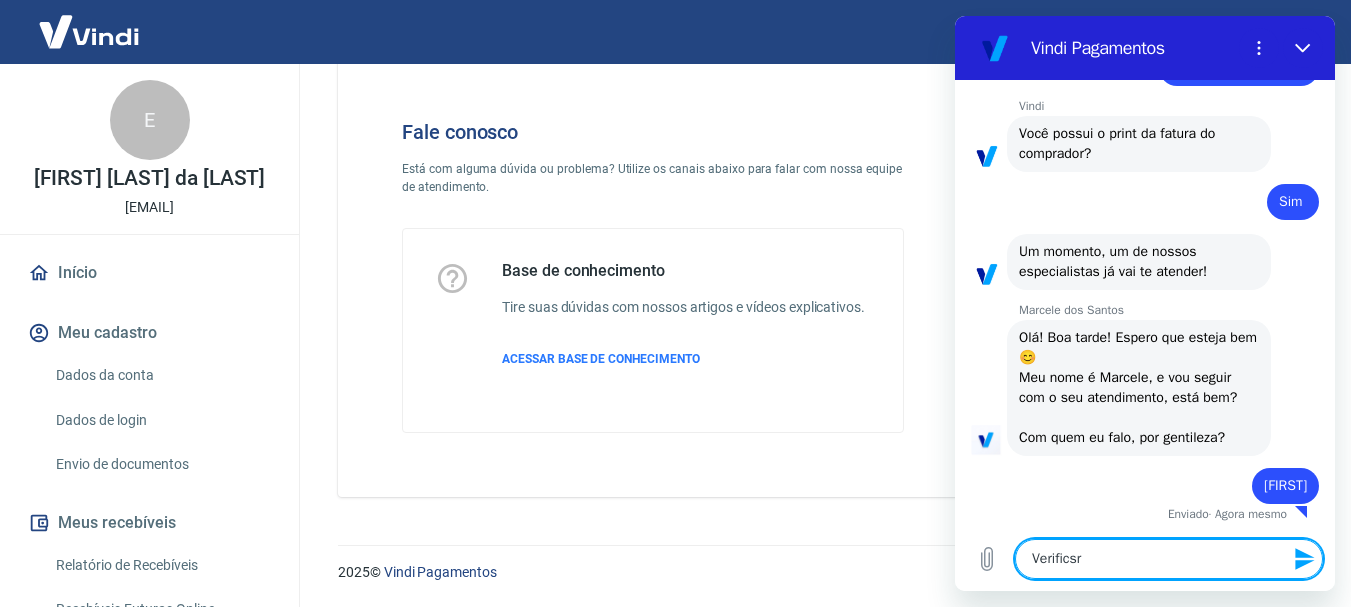type on "Verificsr" 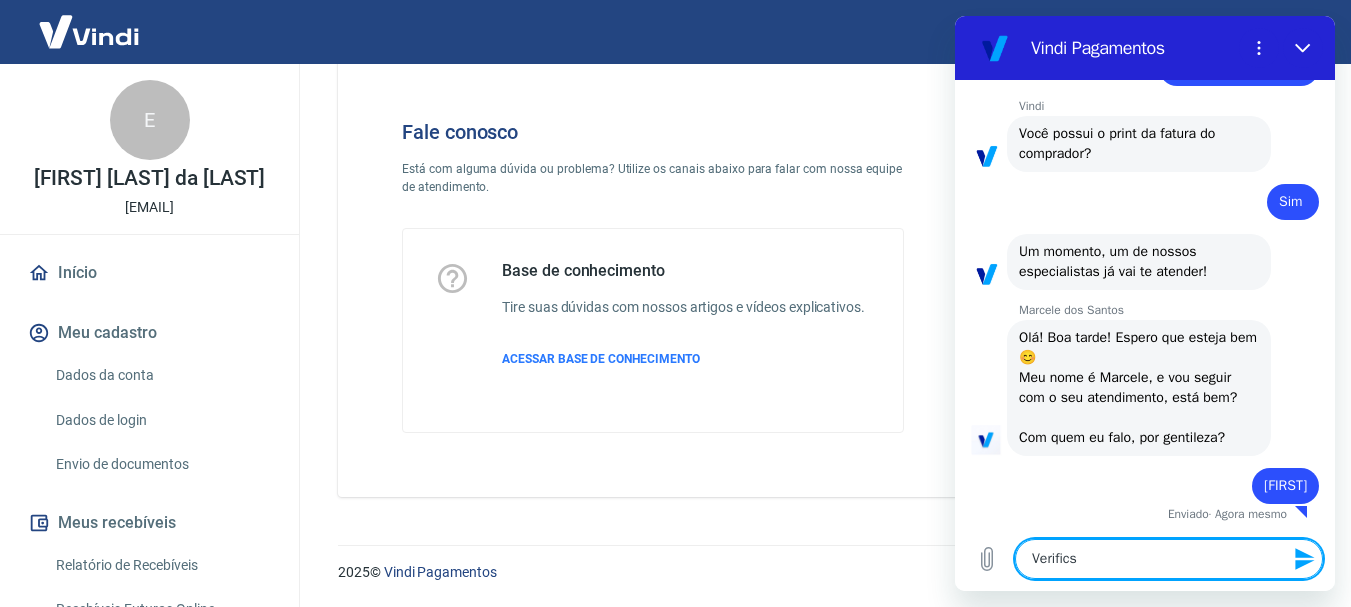 type on "Verific" 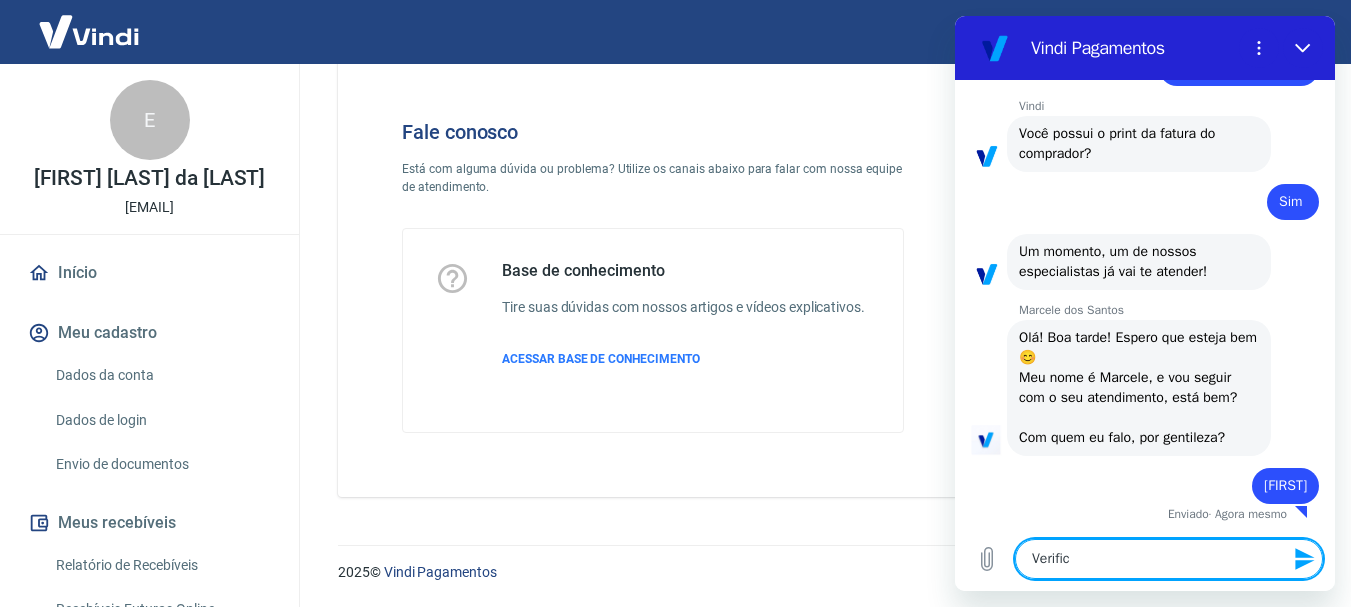 type on "Verifica" 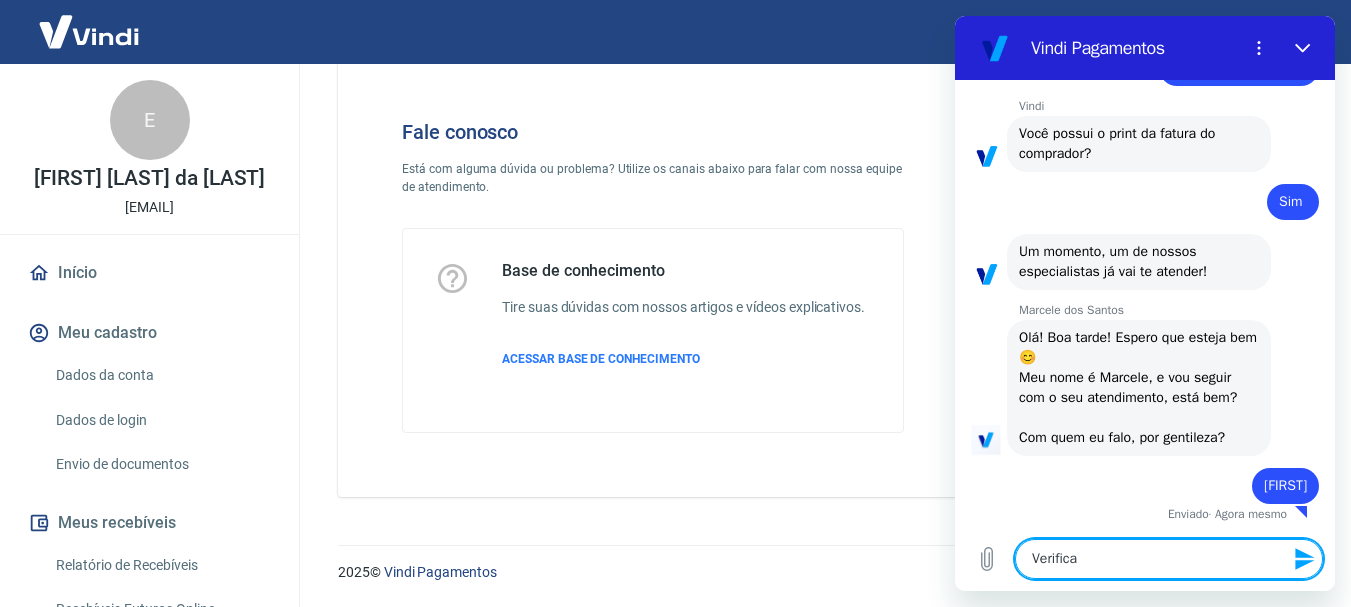 type on "x" 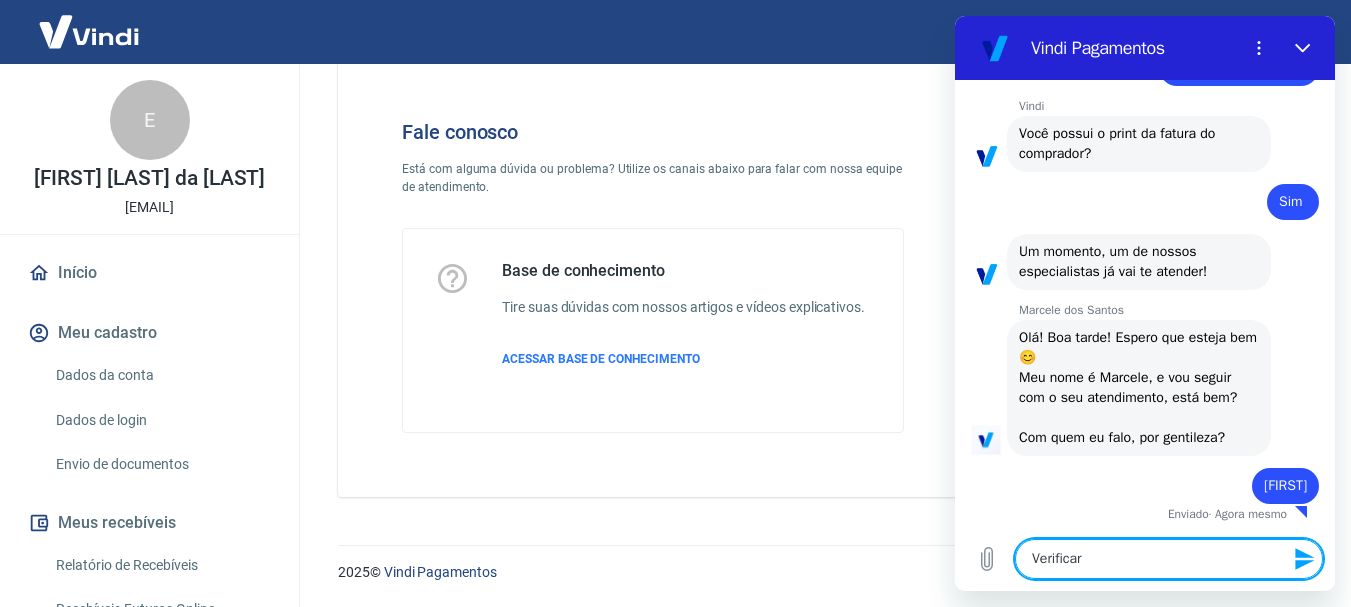 type on "Verificar" 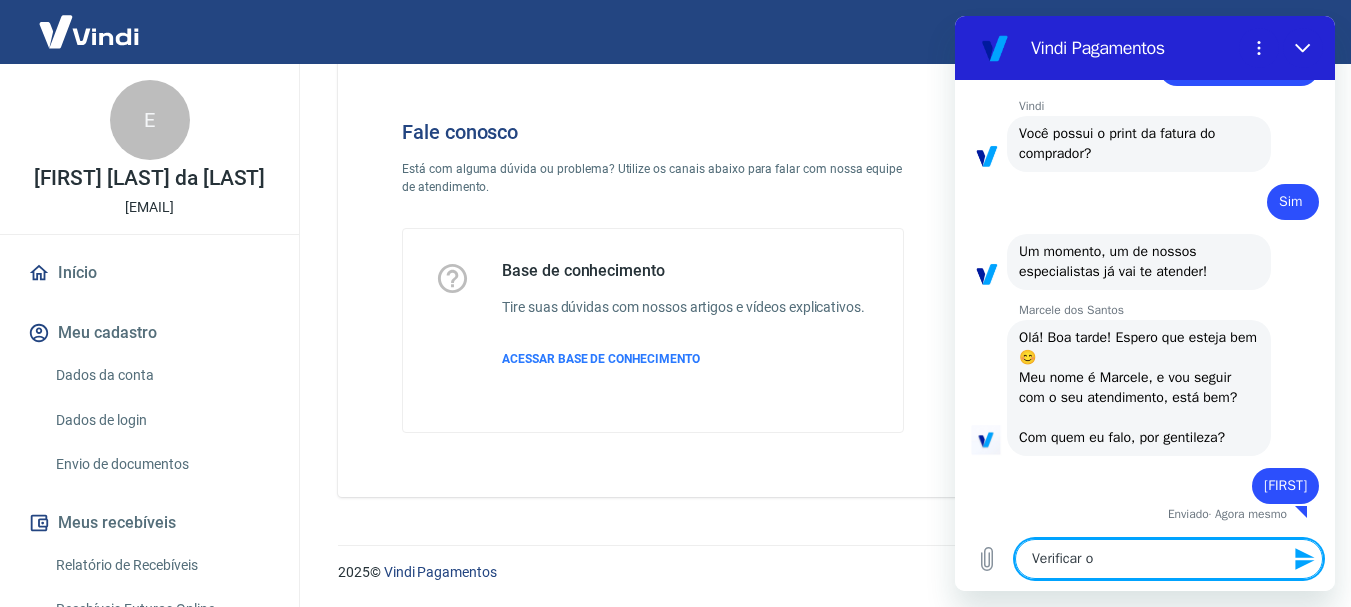 type on "Verificar o" 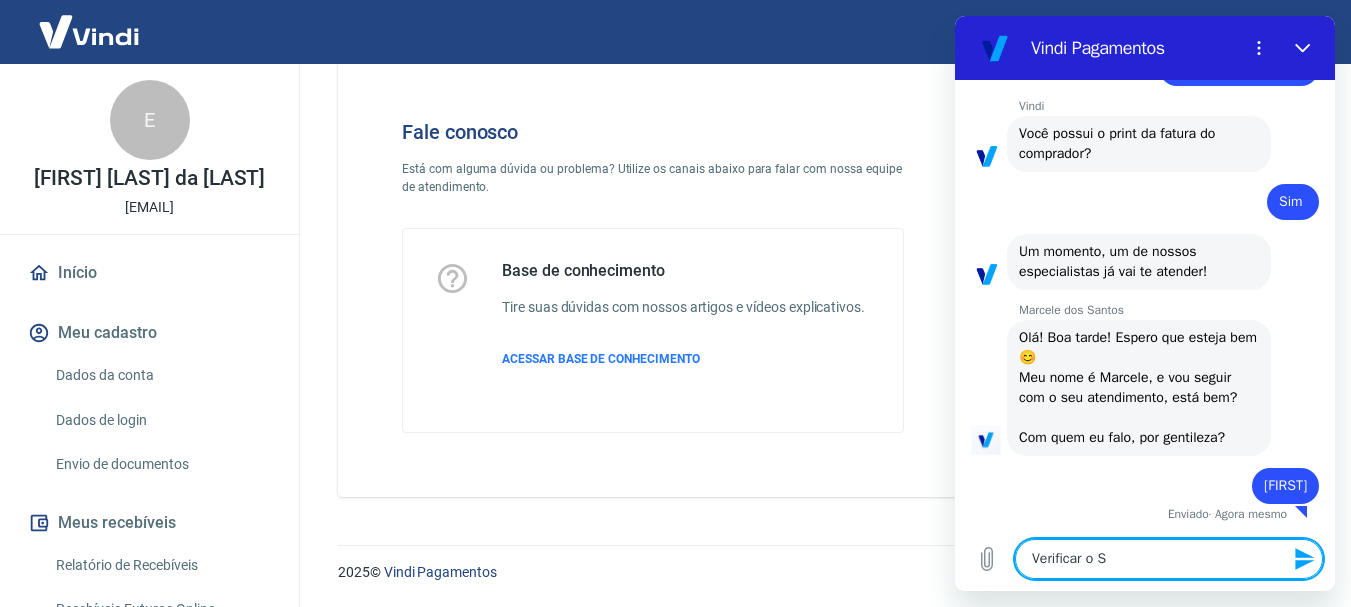 type on "Verificar o St" 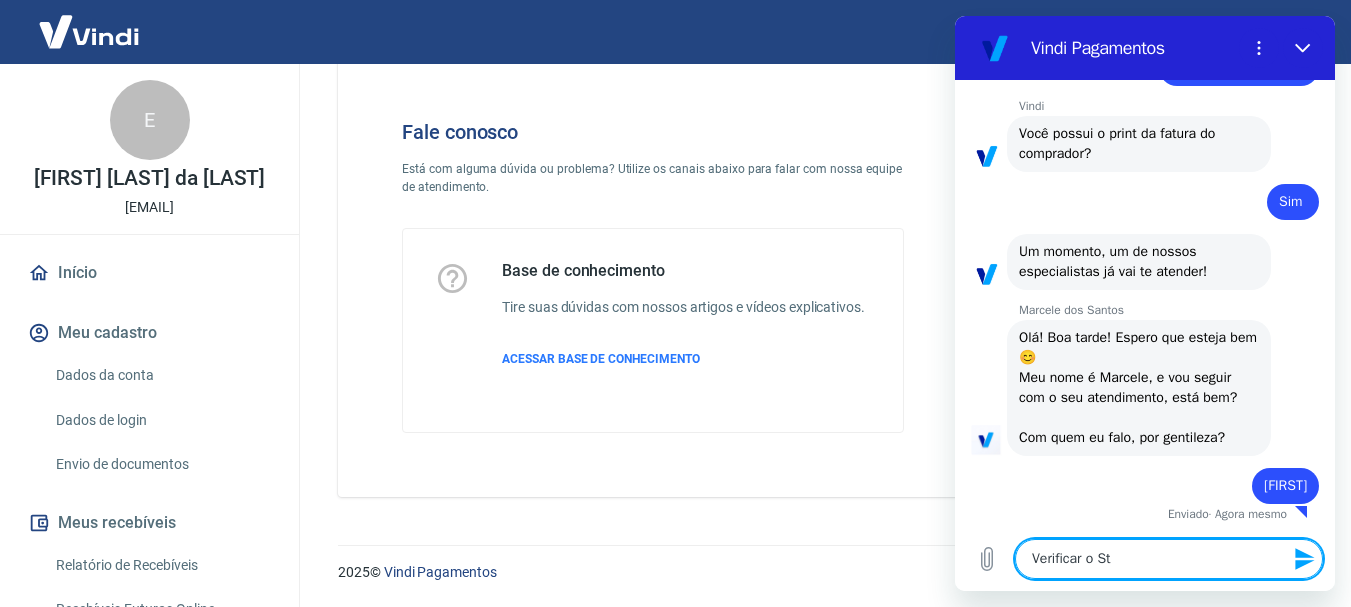 type on "Verificar o Sta" 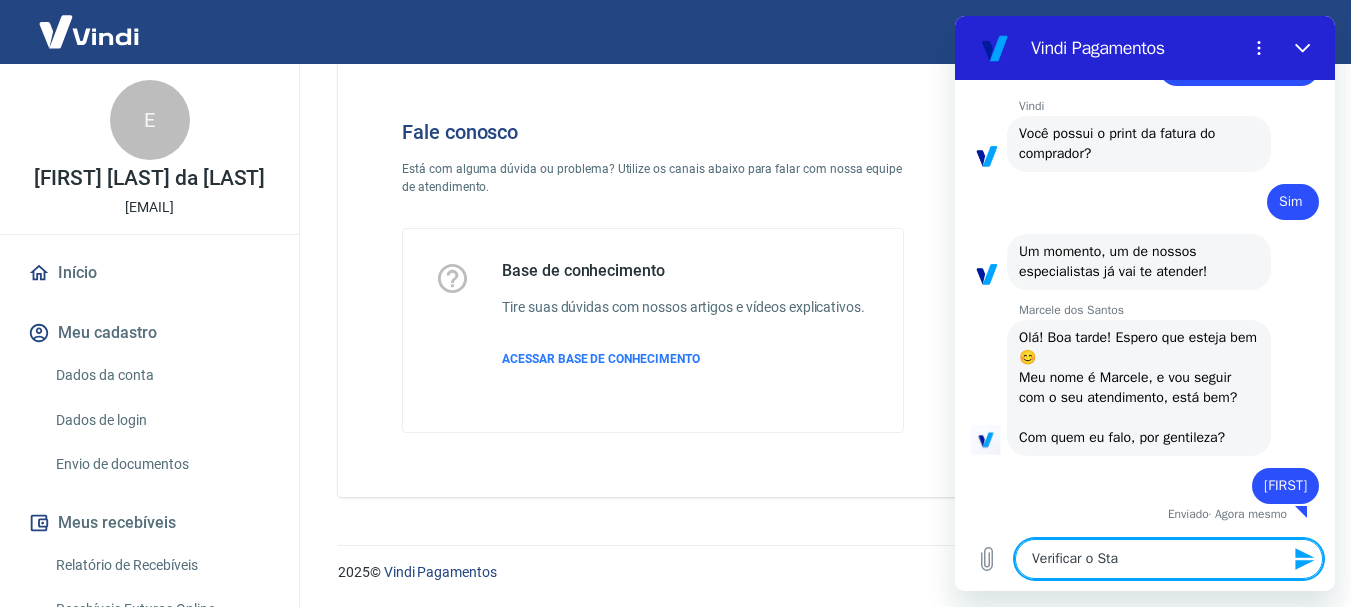 type on "x" 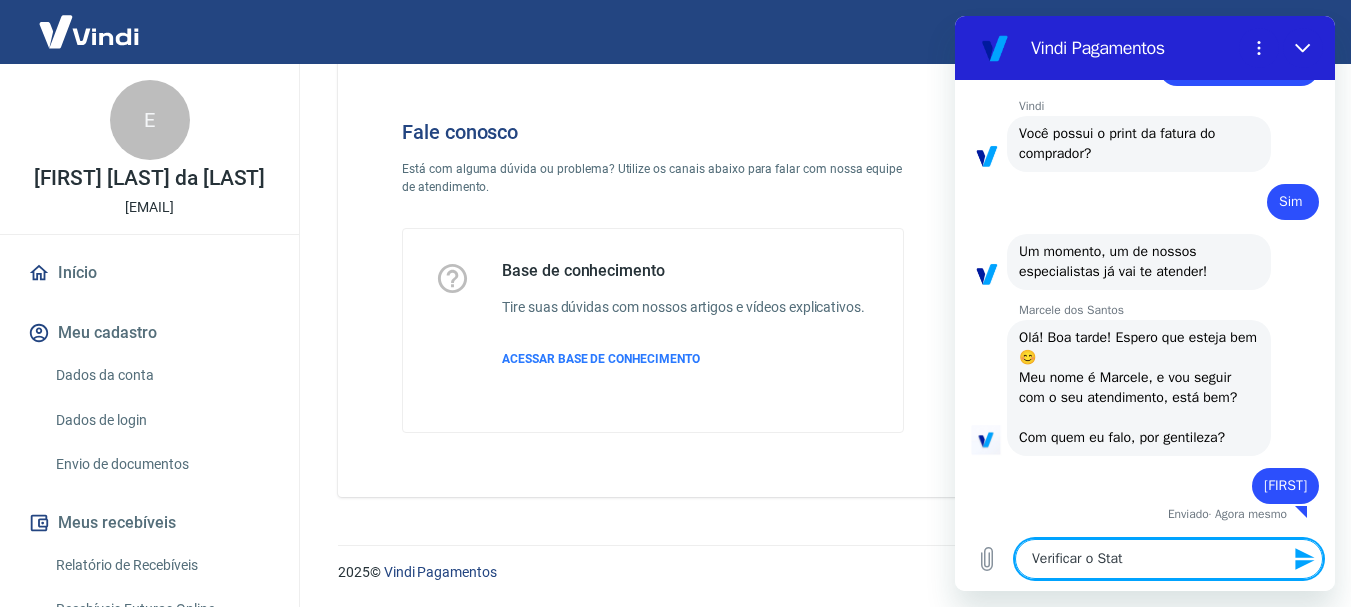 type on "x" 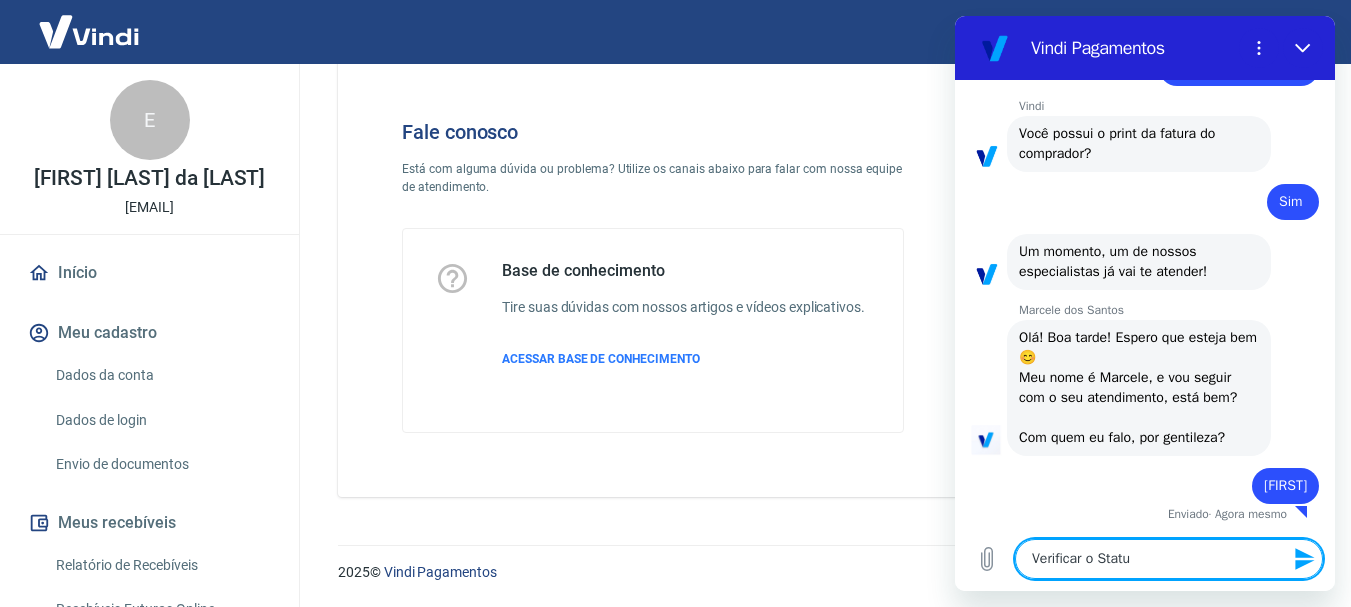 type on "Verificar o Status" 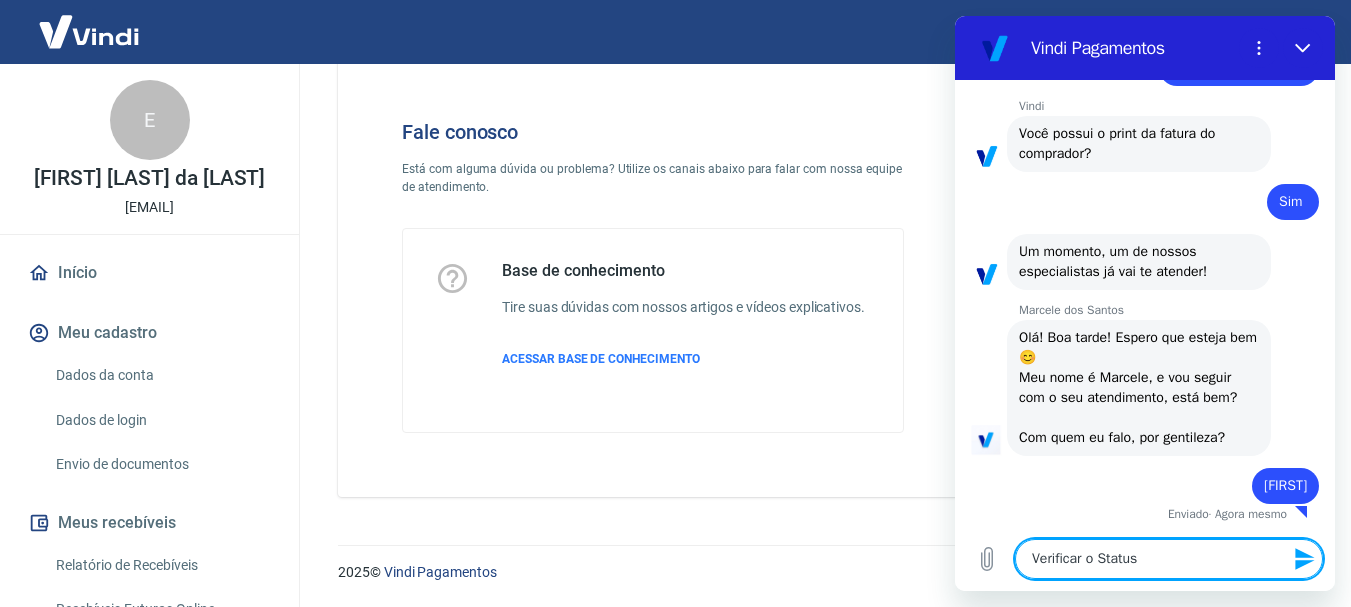 type on "Verificar o Status" 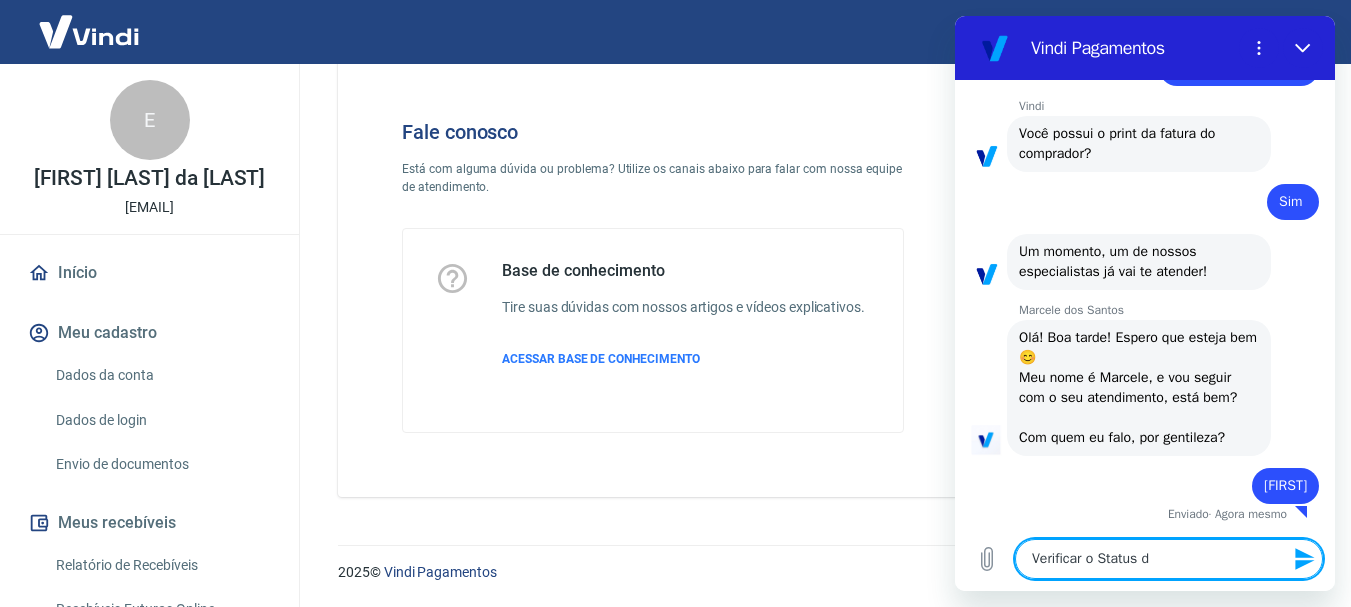 type on "Verificar o Status da" 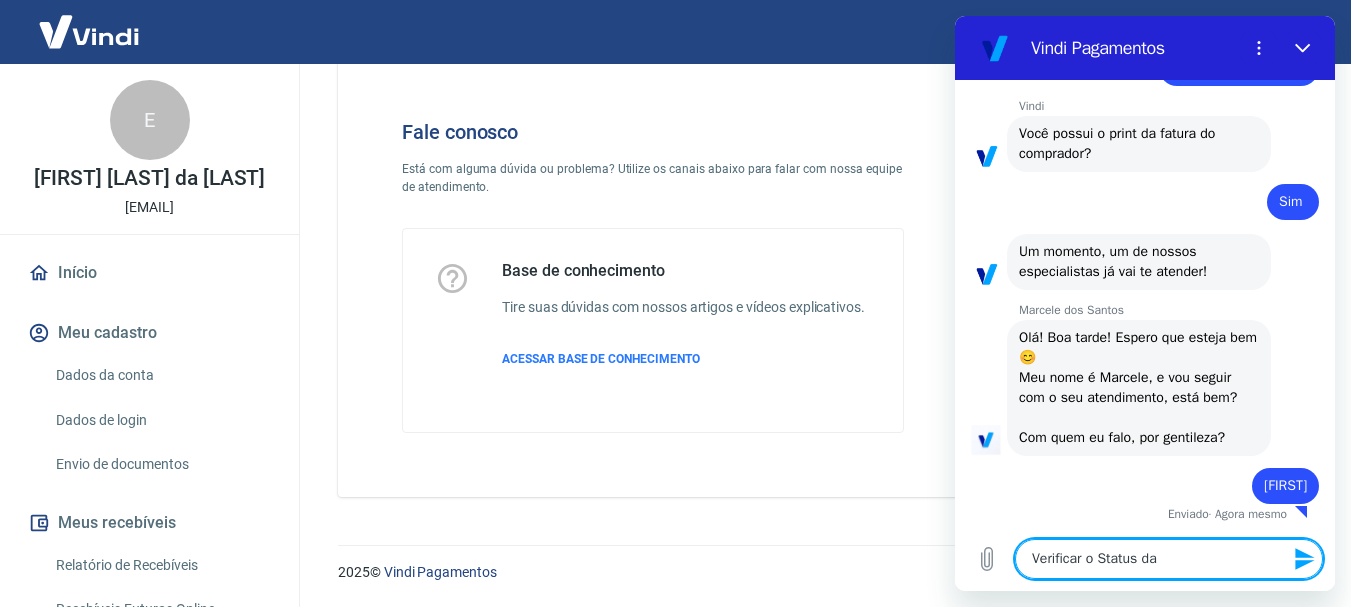 type on "Verificar o Status da" 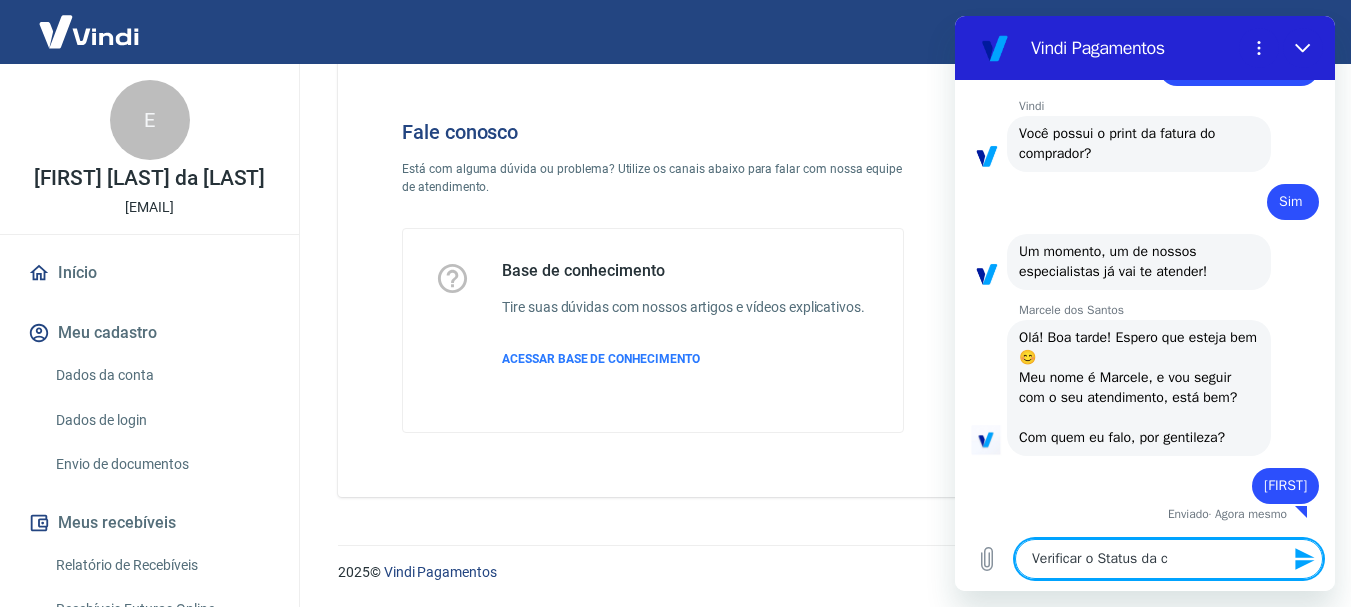type on "Verificar o Status da co" 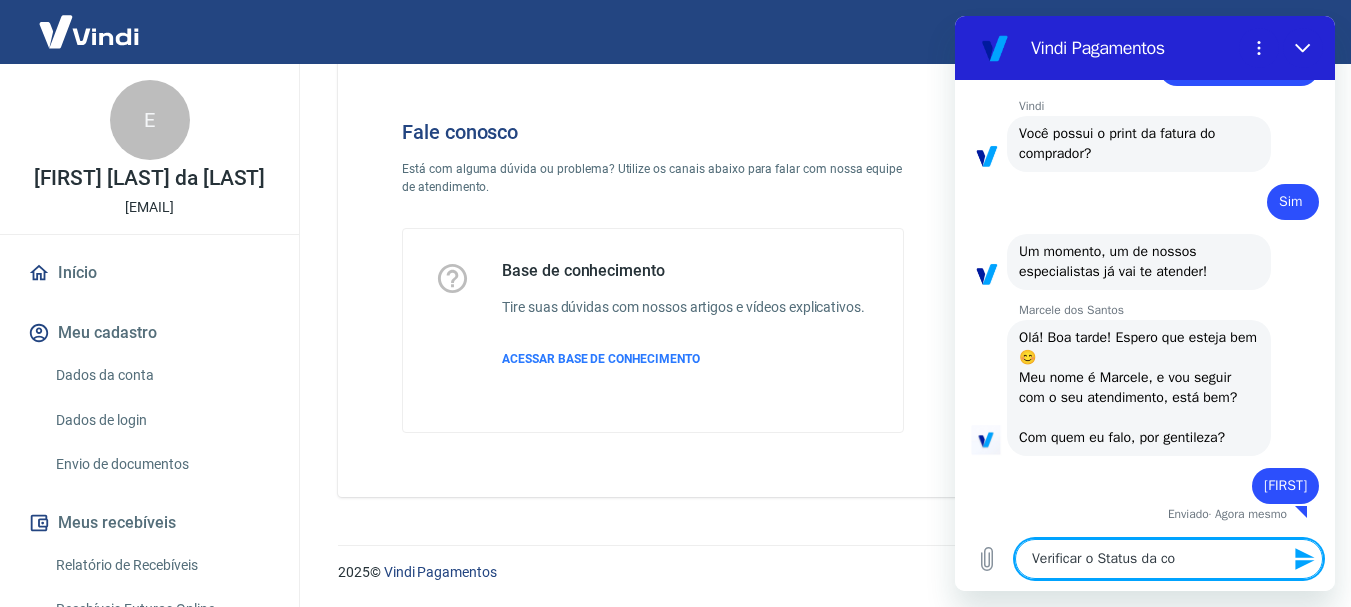 type on "Verificar o Status da com" 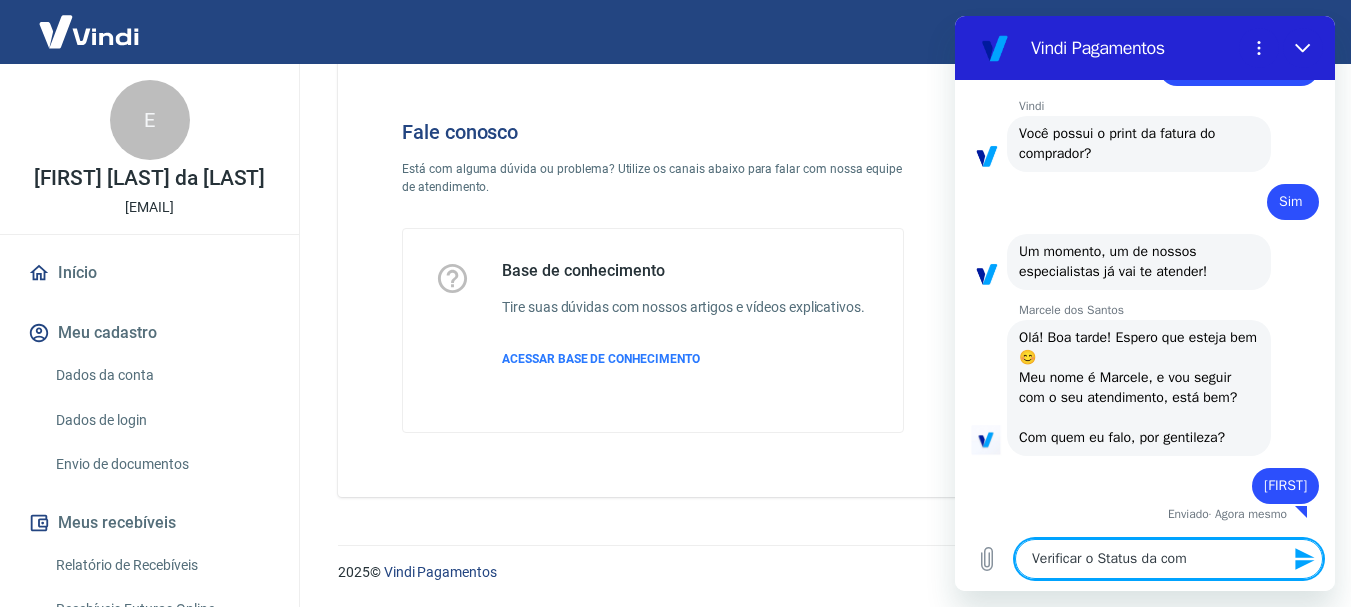 type on "Verificar o Status da comp" 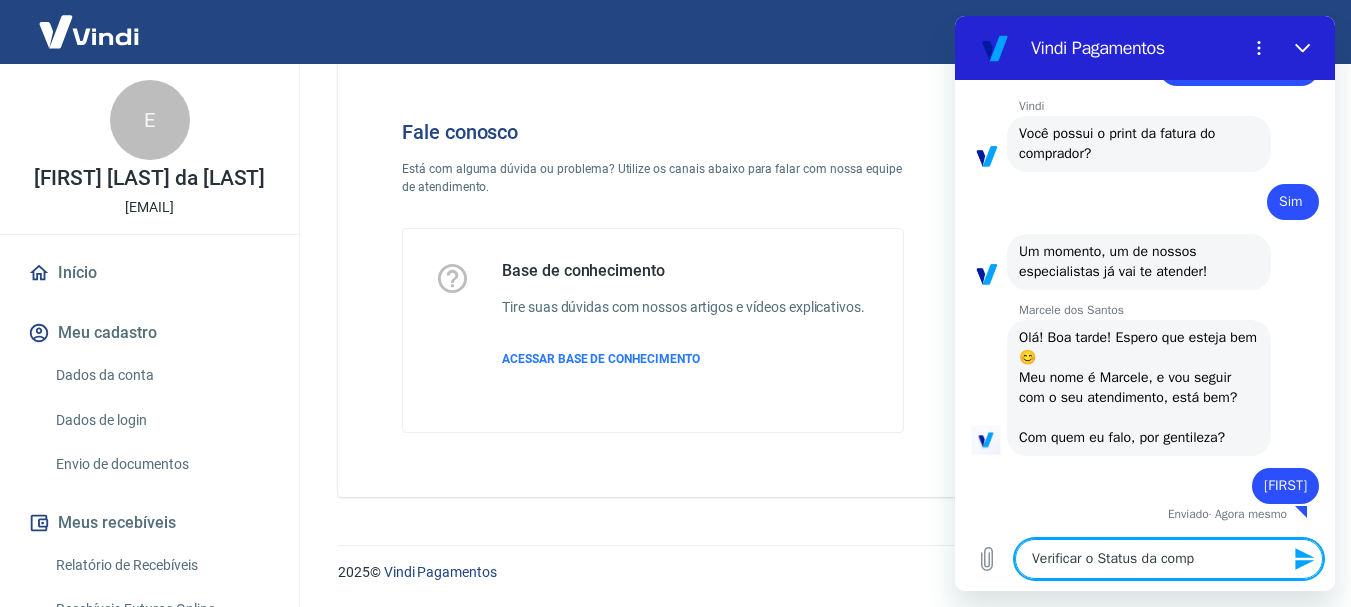 type on "Verificar o Status da compr" 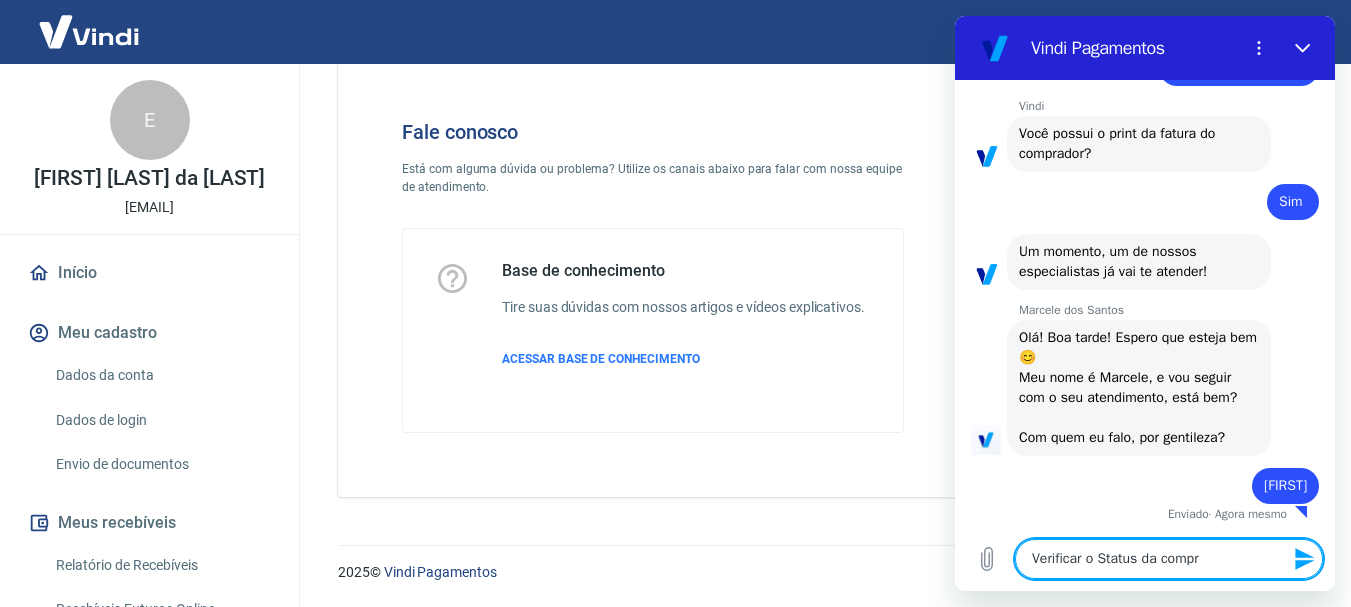 type on "Verificar o Status da compra" 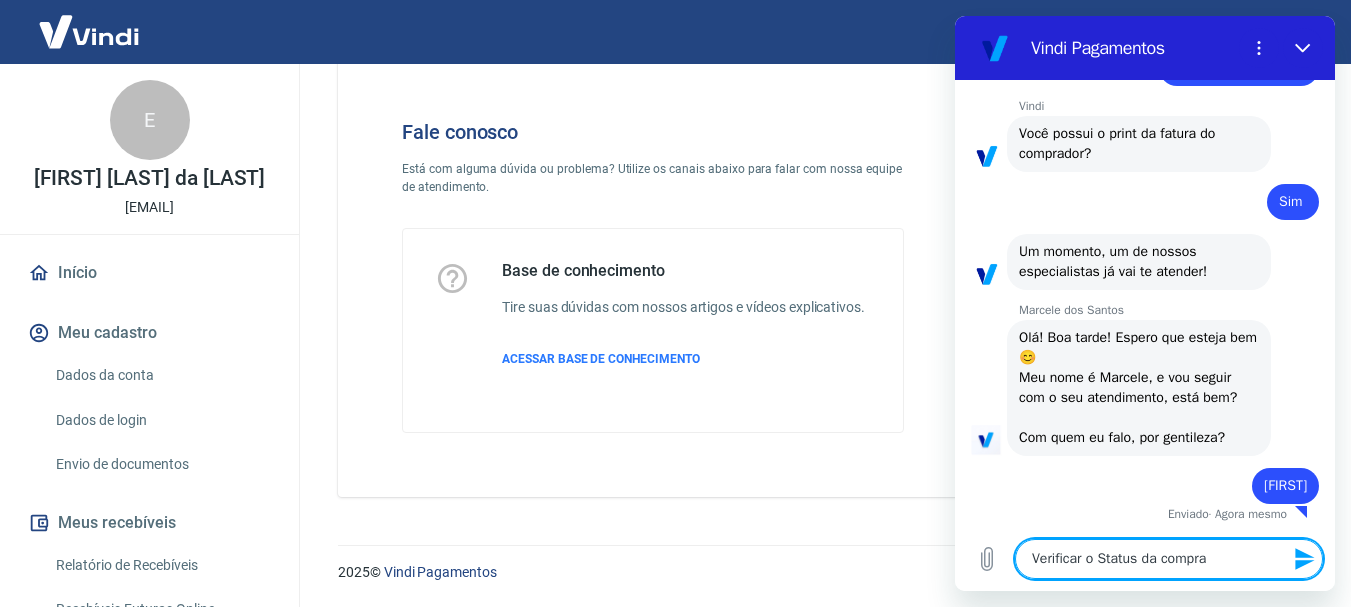 type on "Verificar o Status da compra" 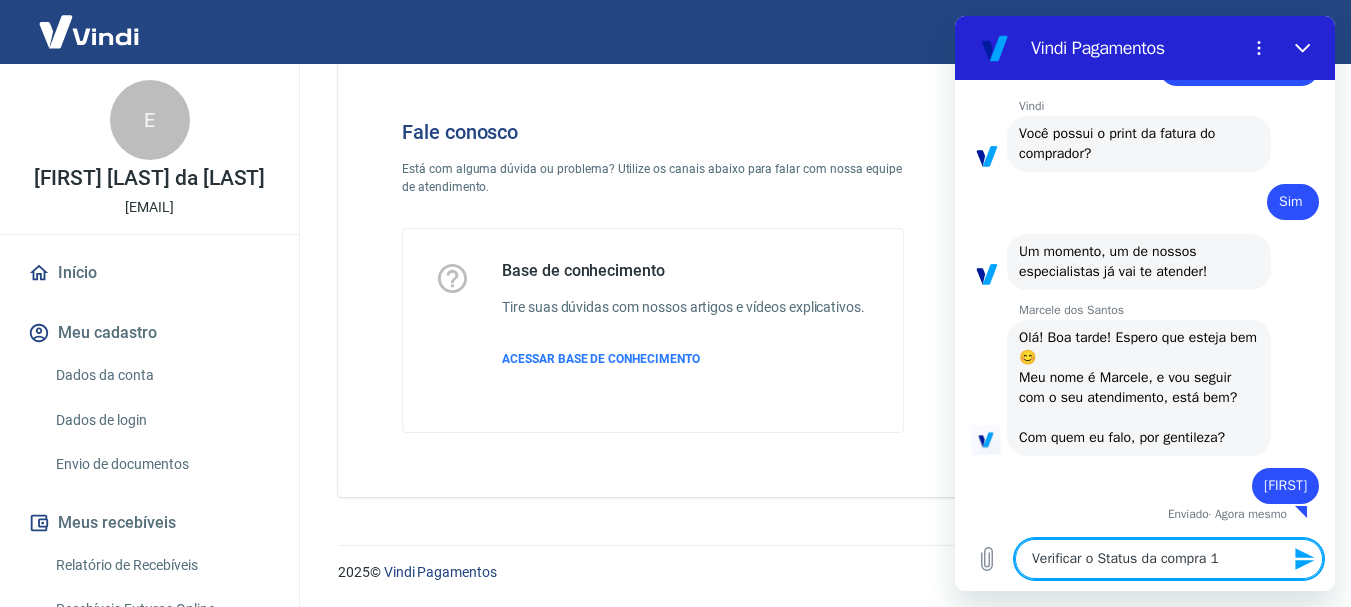 type on "Verificar o Status da compra 14" 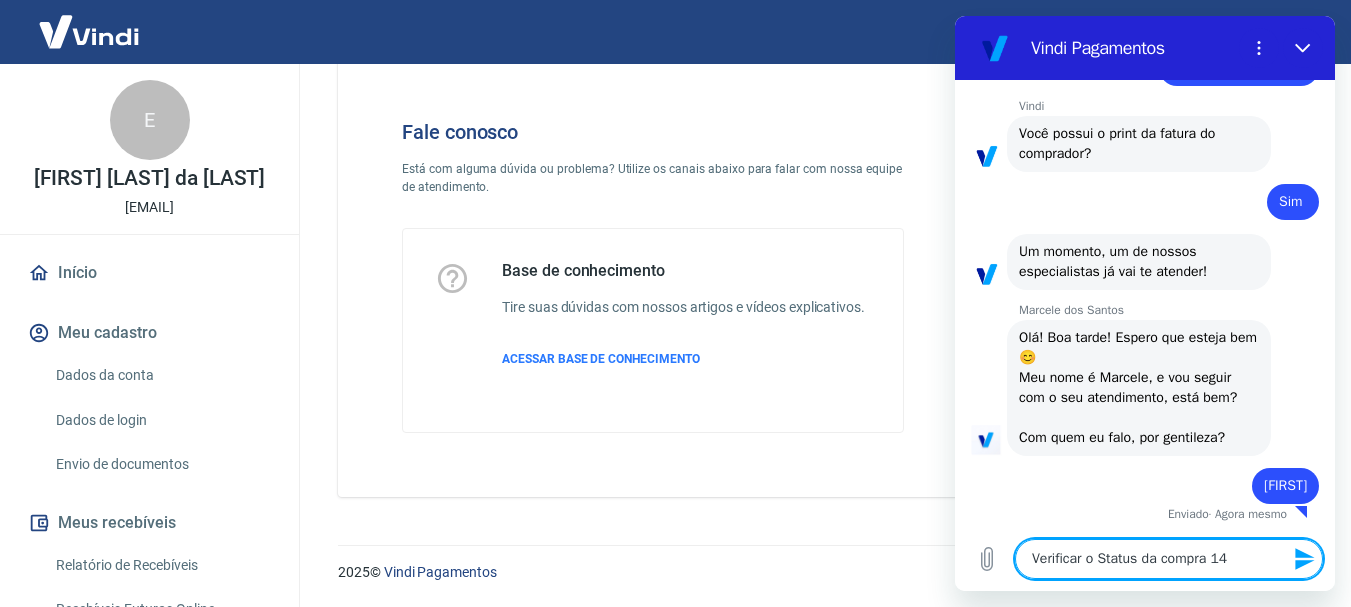 type on "Verificar o Status da compra 145" 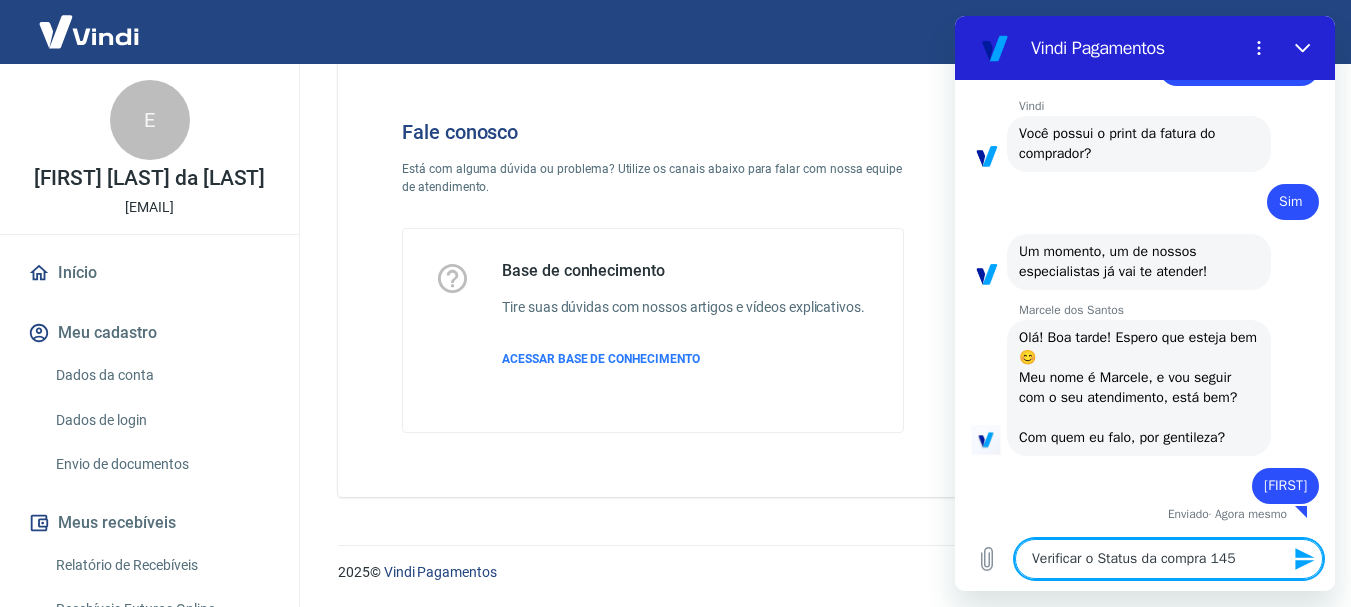 type on "Verificar o Status da compra 1453" 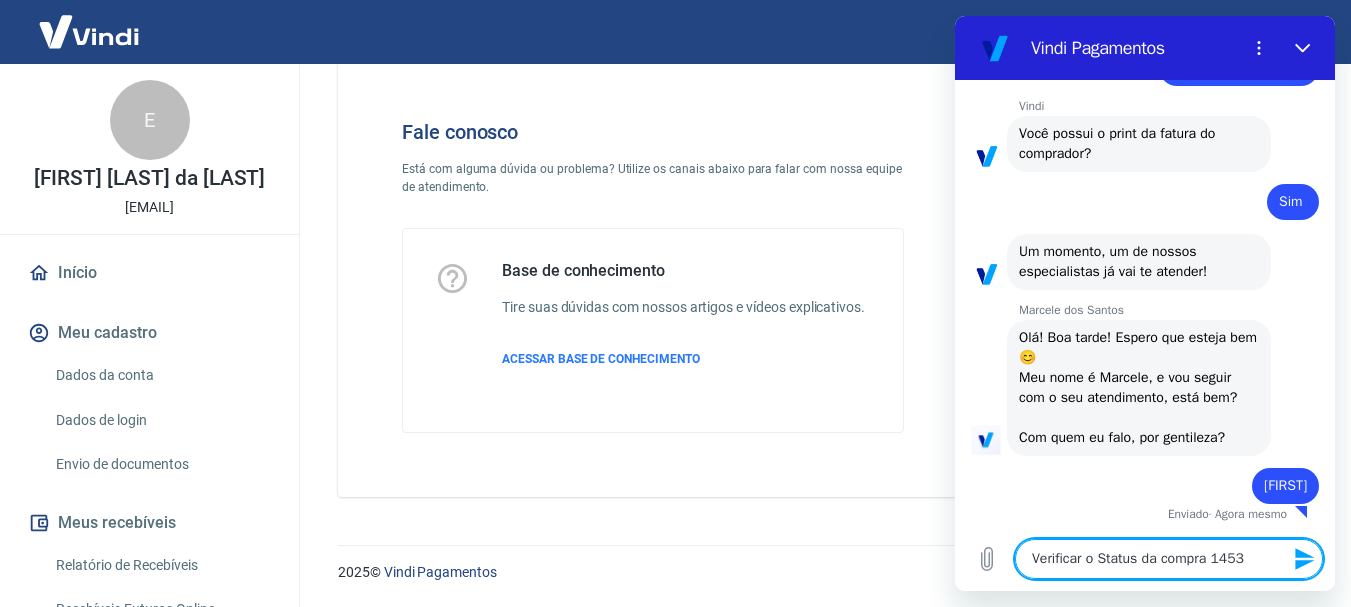 type on "Verificar o Status da compra 14538" 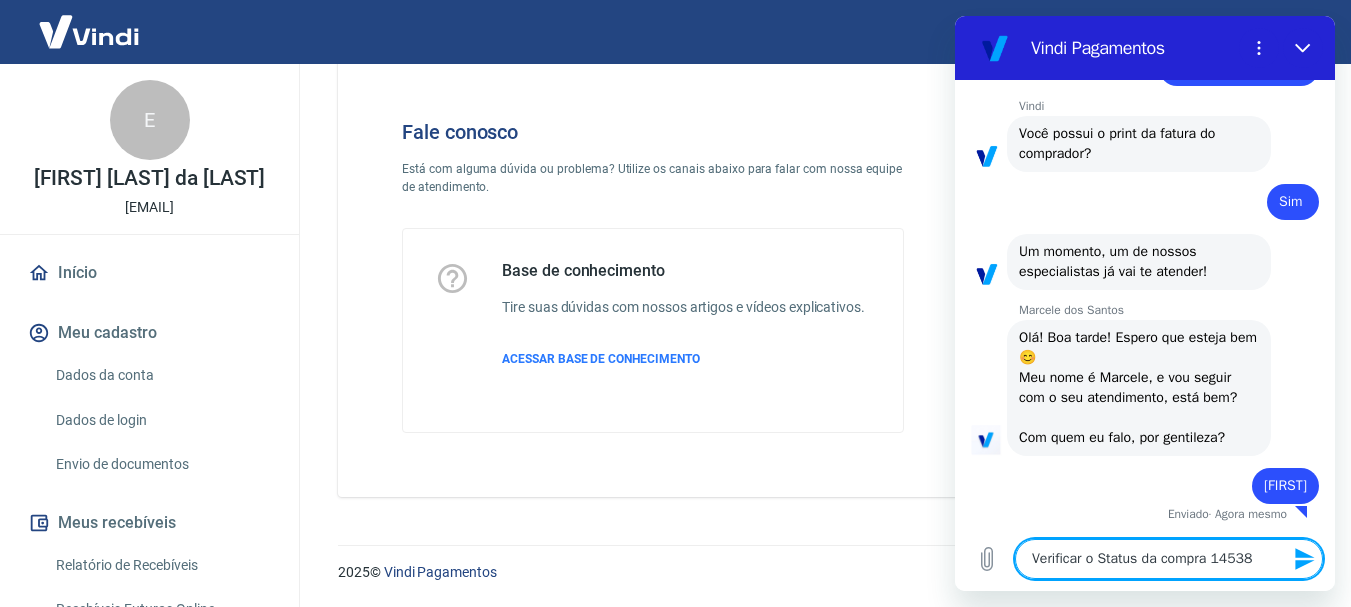 type 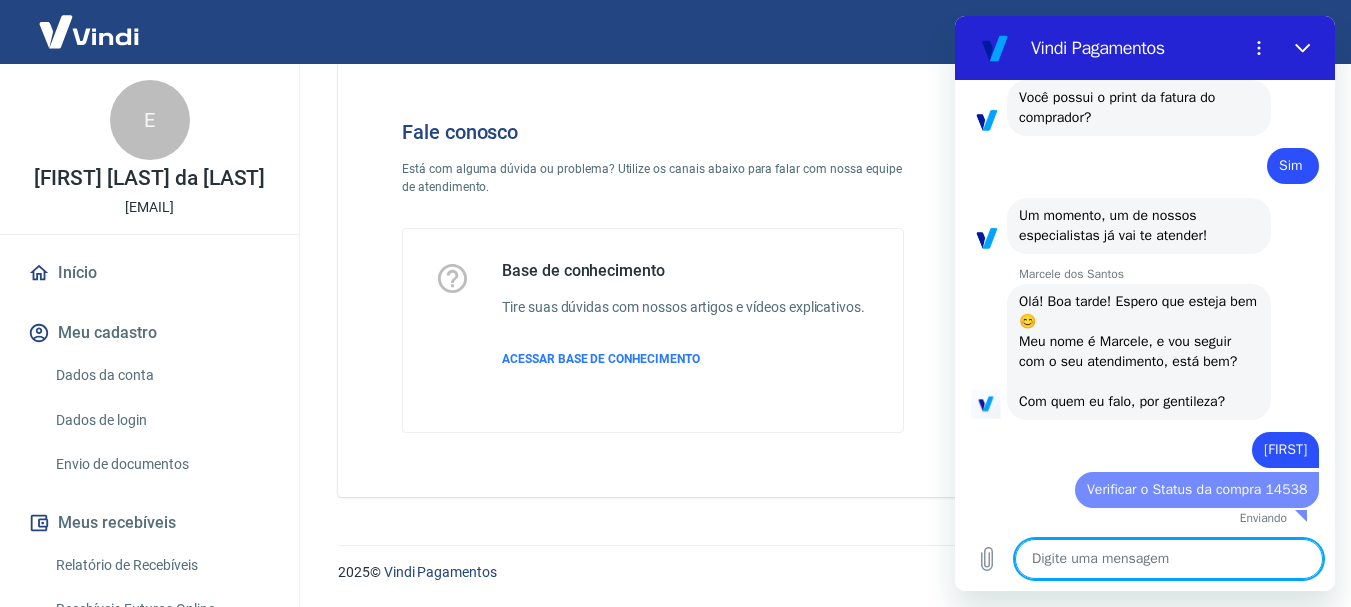 type on "x" 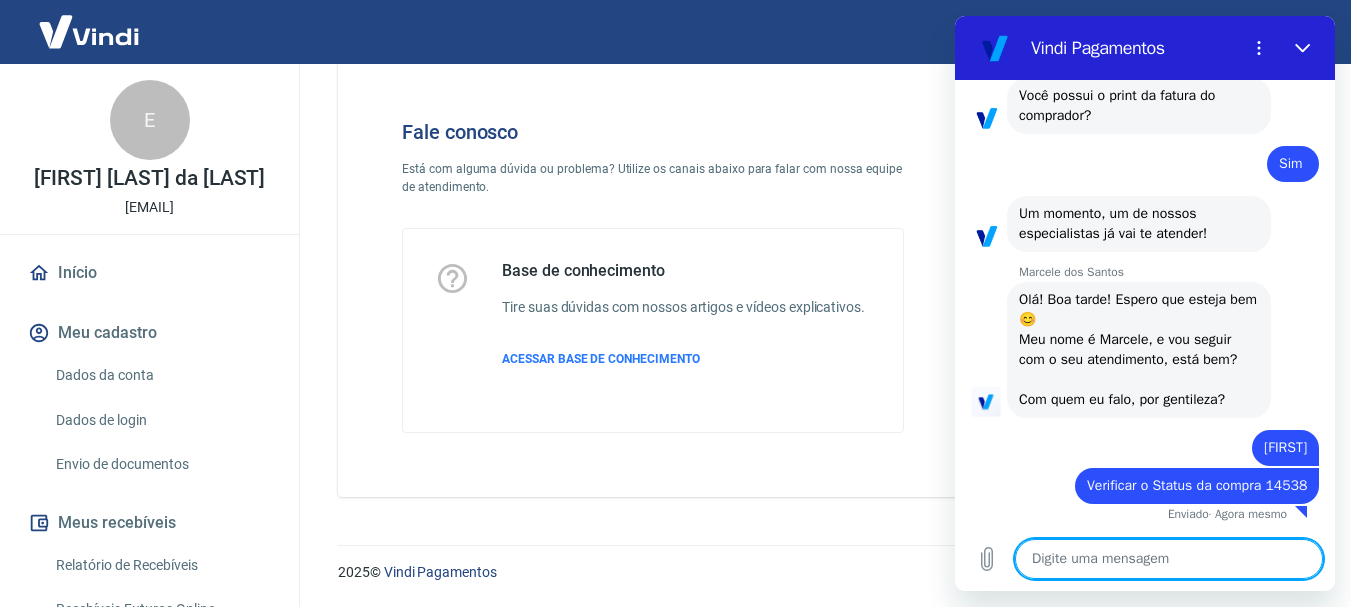 scroll, scrollTop: 1566, scrollLeft: 0, axis: vertical 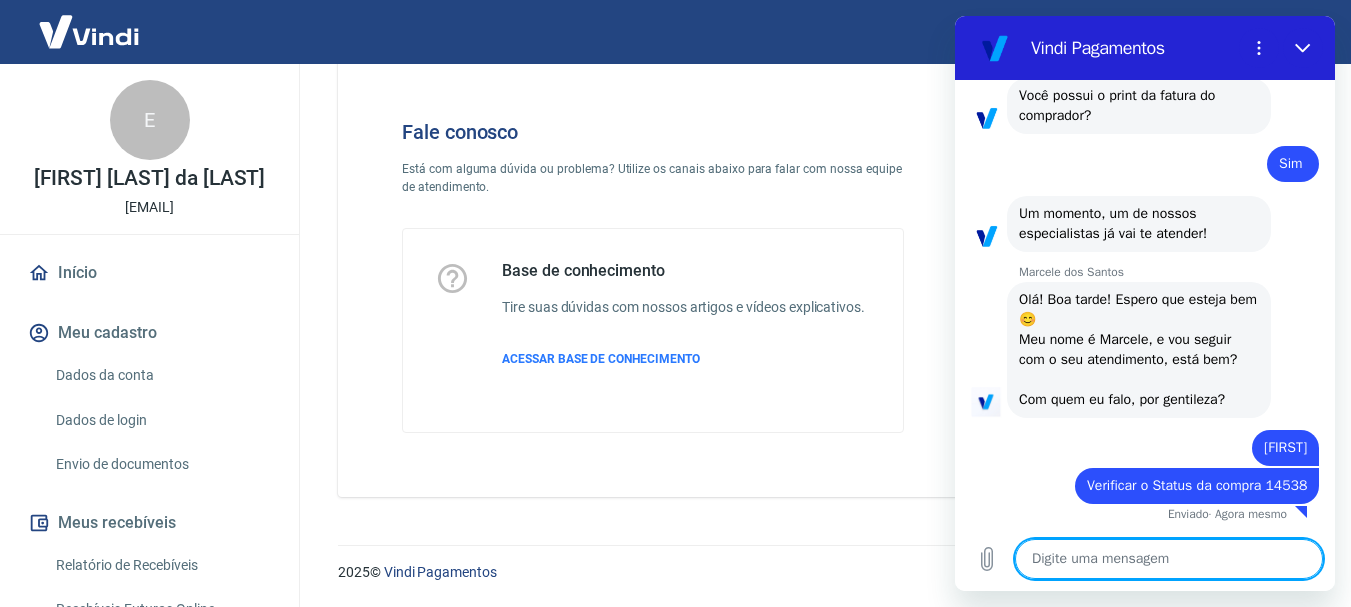 click at bounding box center [1169, 559] 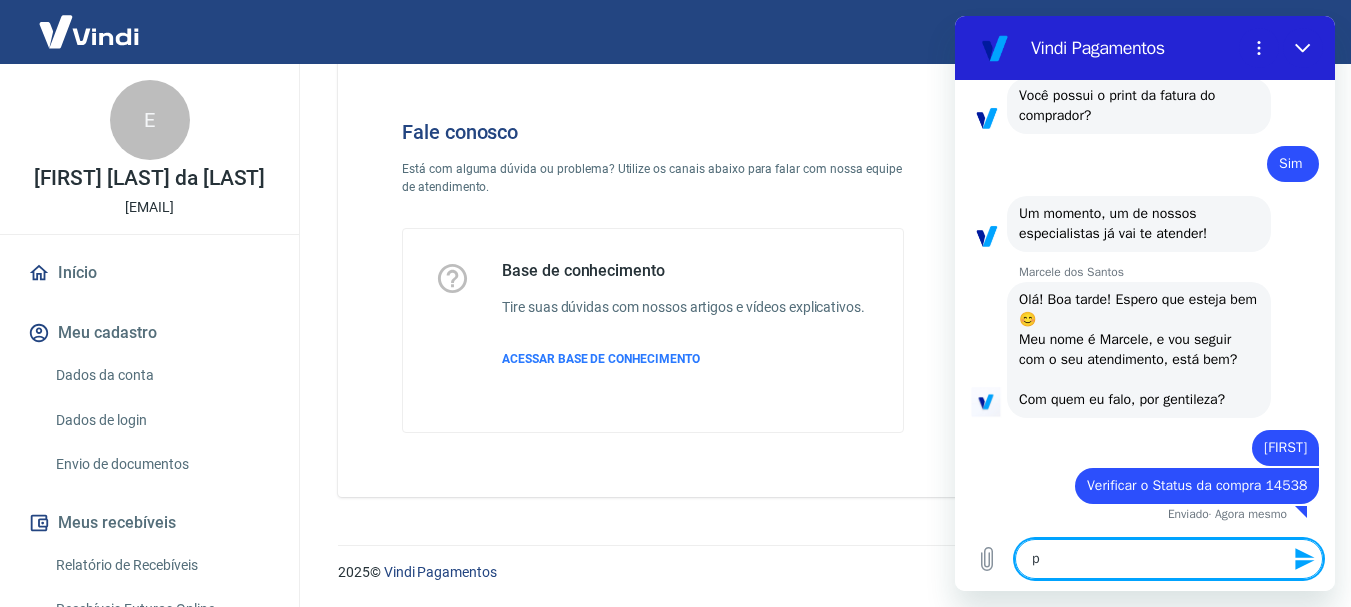type on "po" 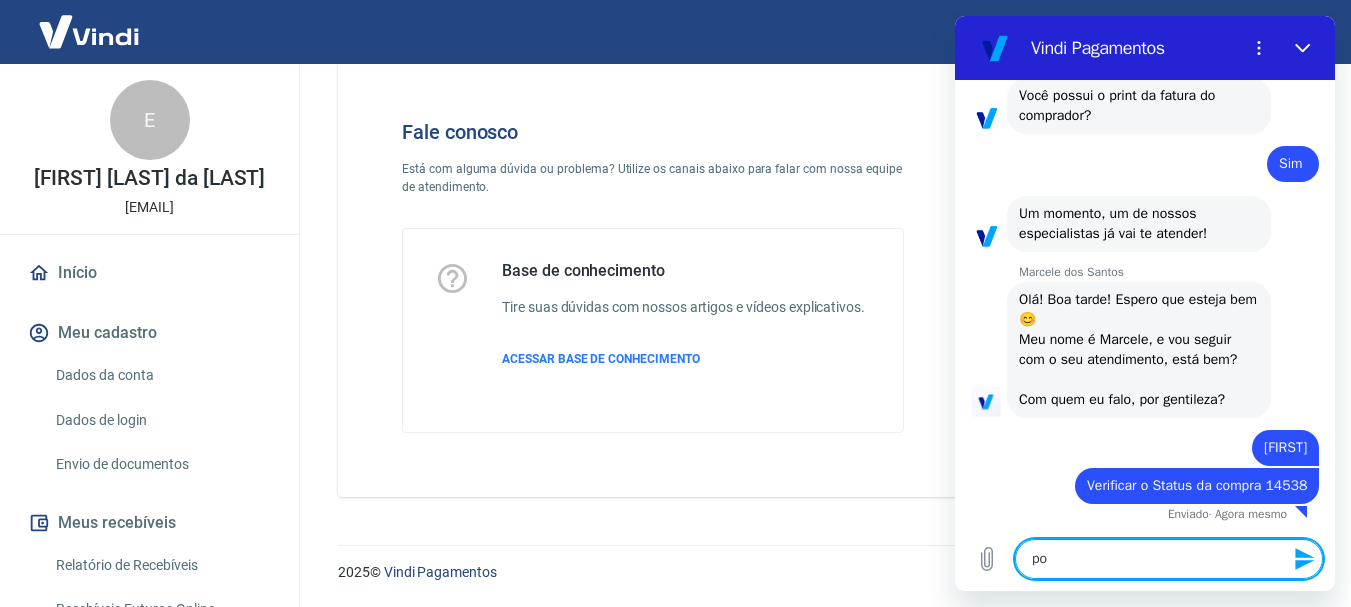 type on "por" 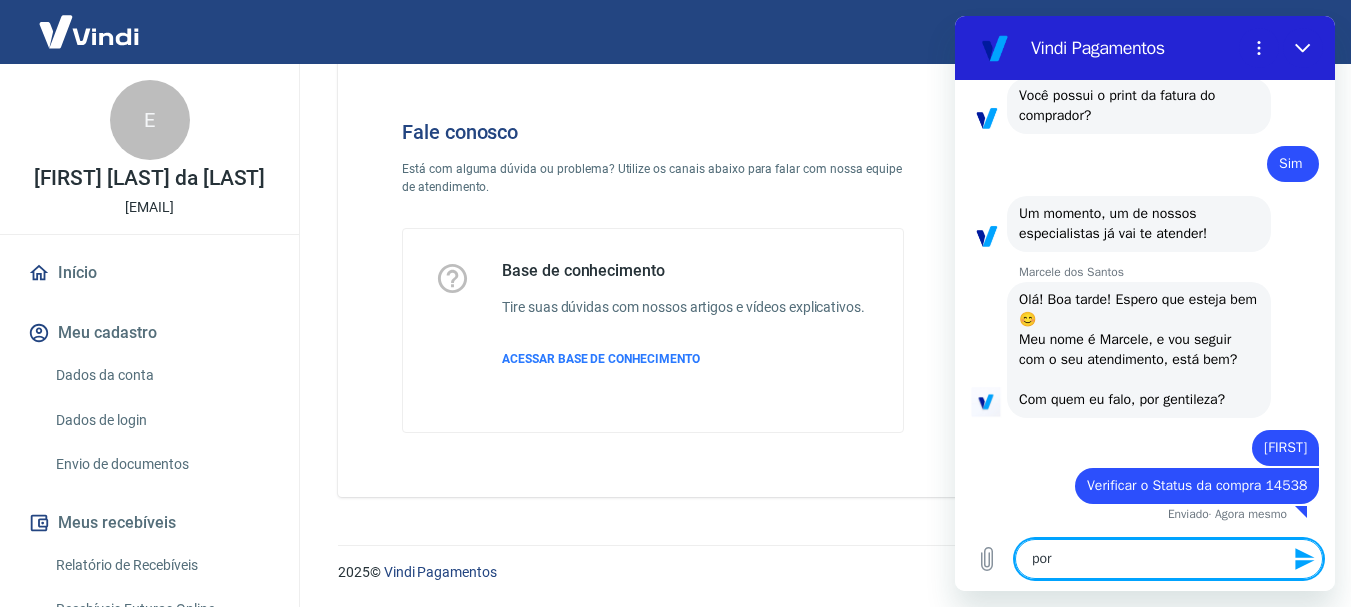 type on "por" 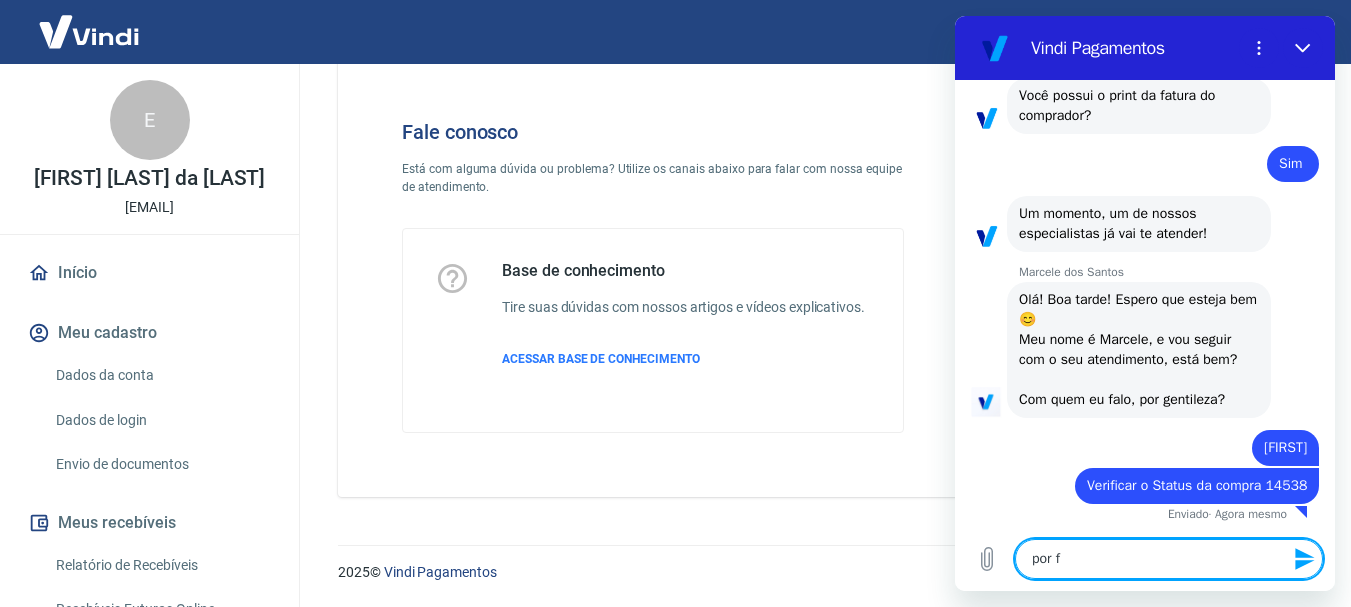 type on "por fa" 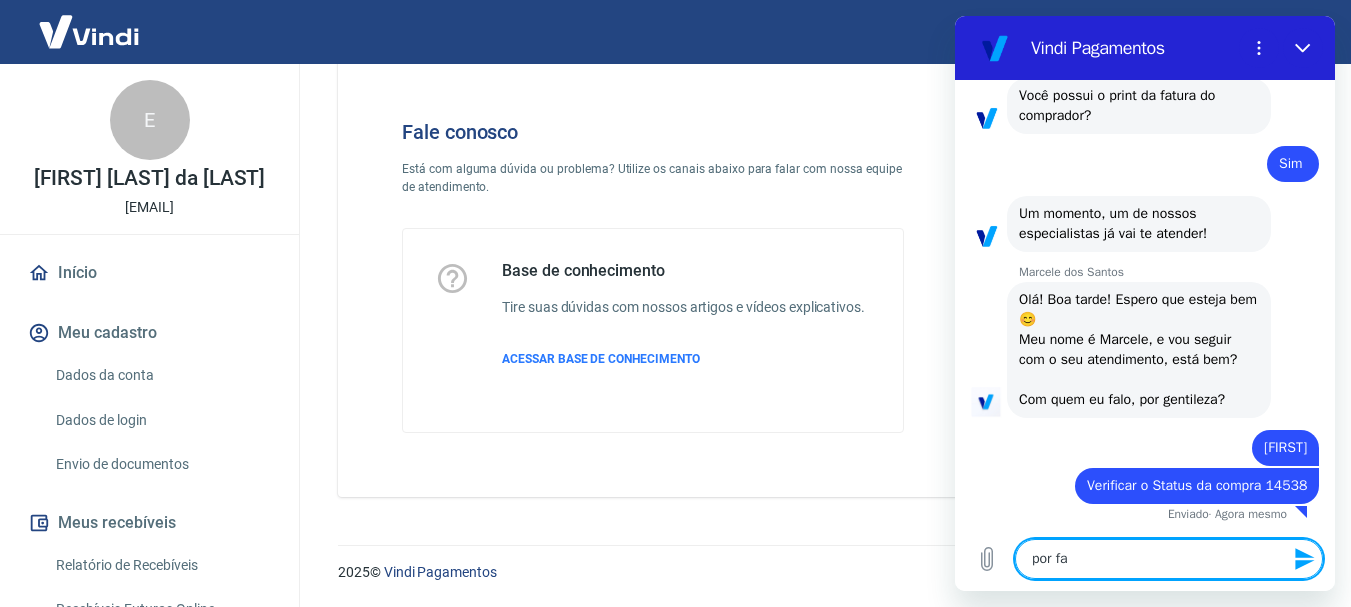 type on "por fav" 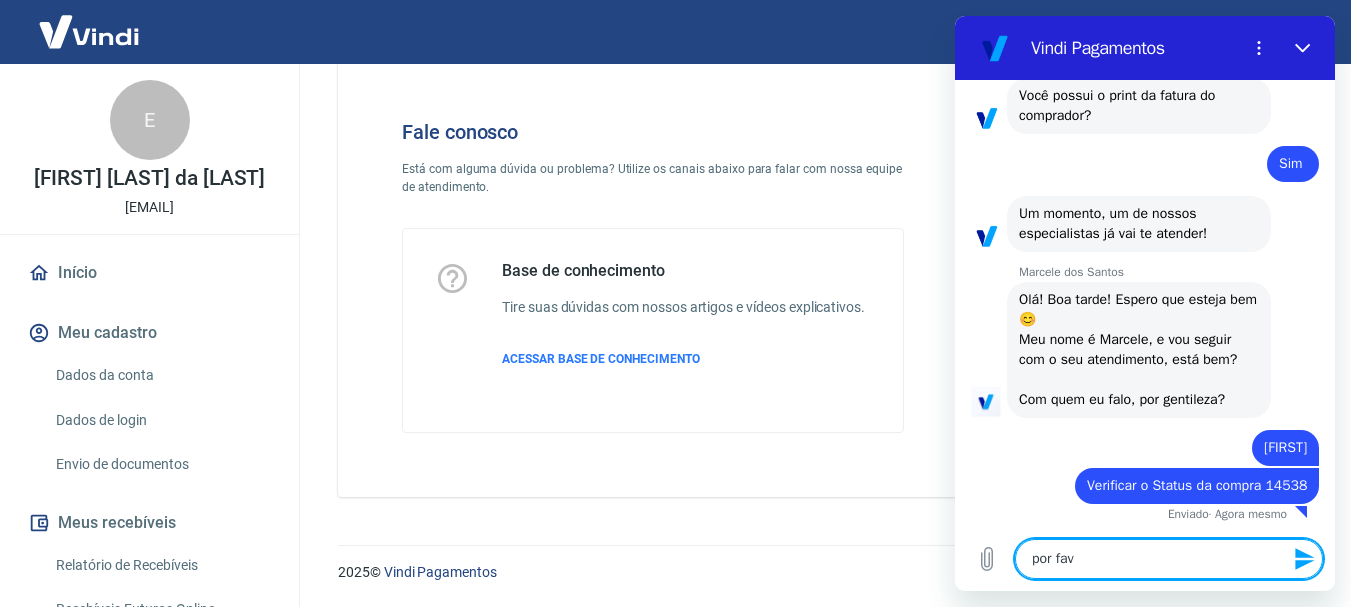 type on "por favo" 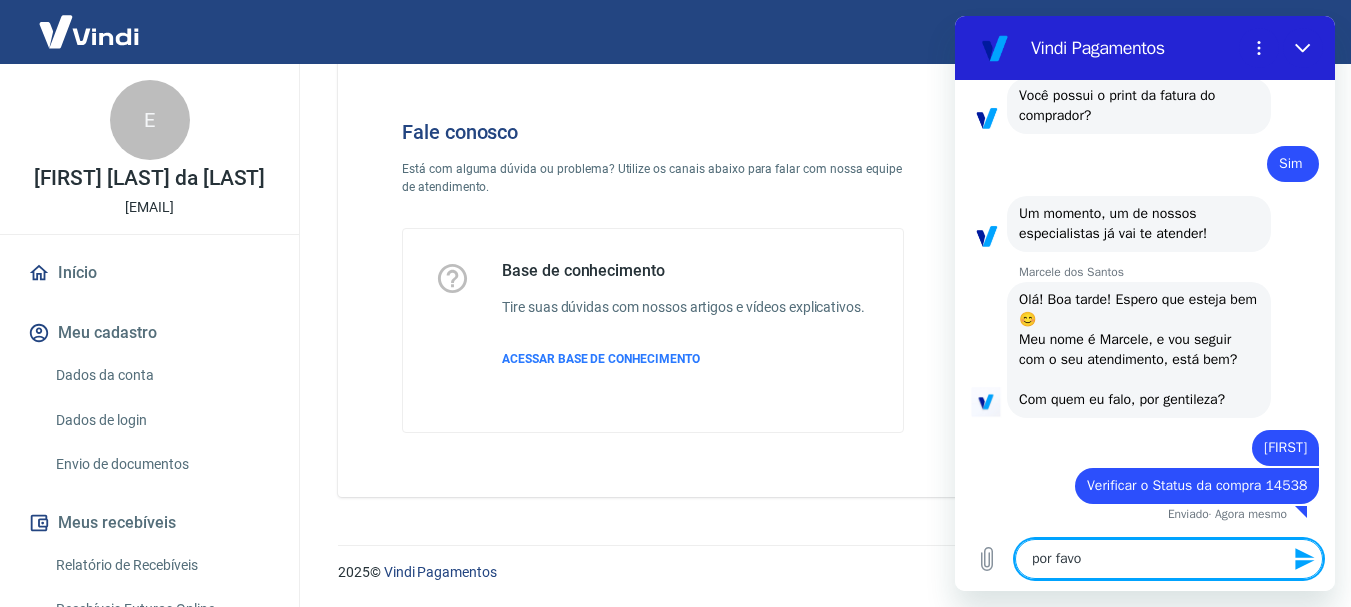 type on "por favor" 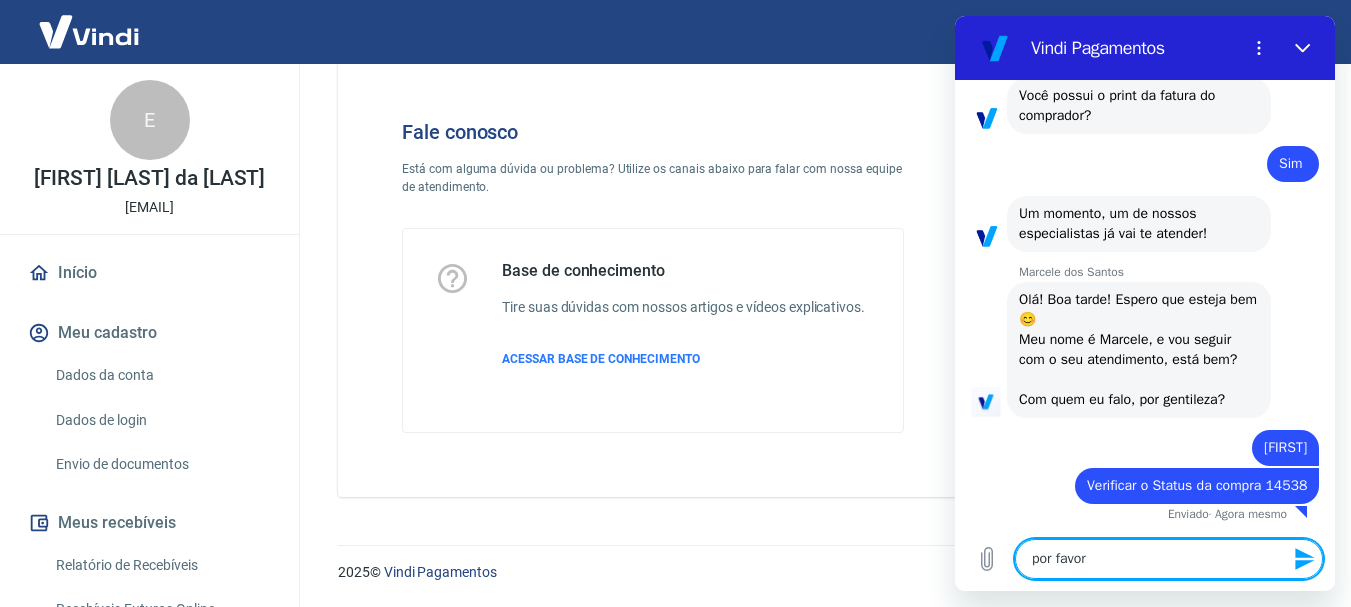 type on "por favor" 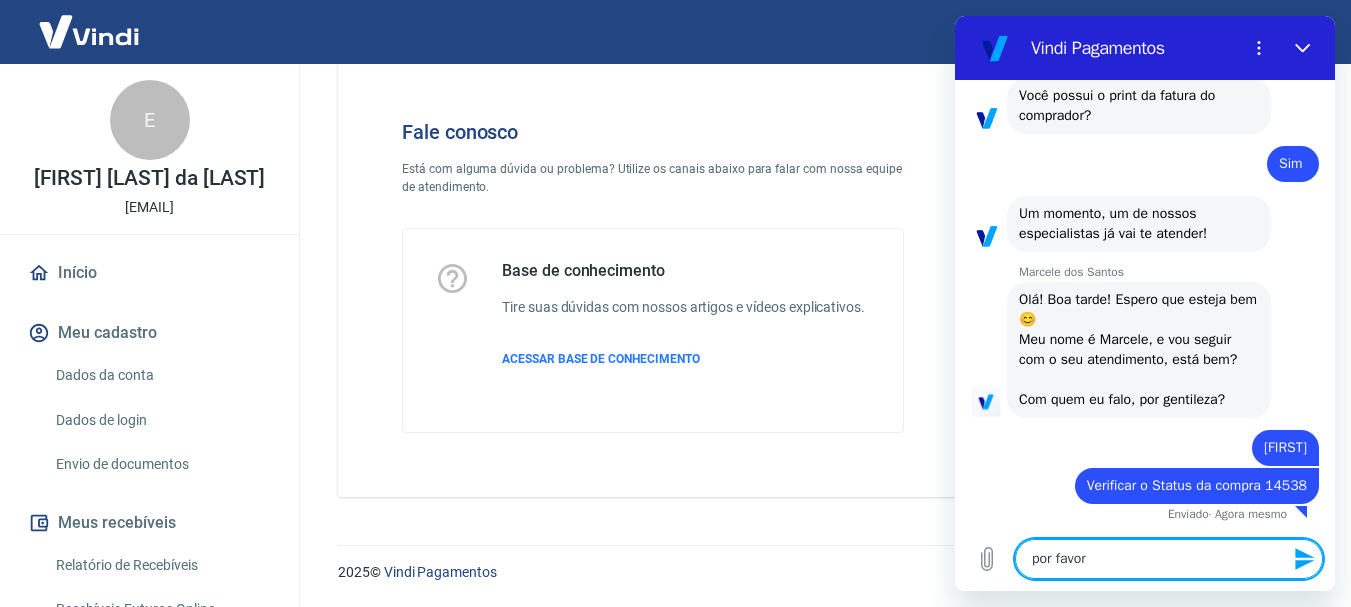 type 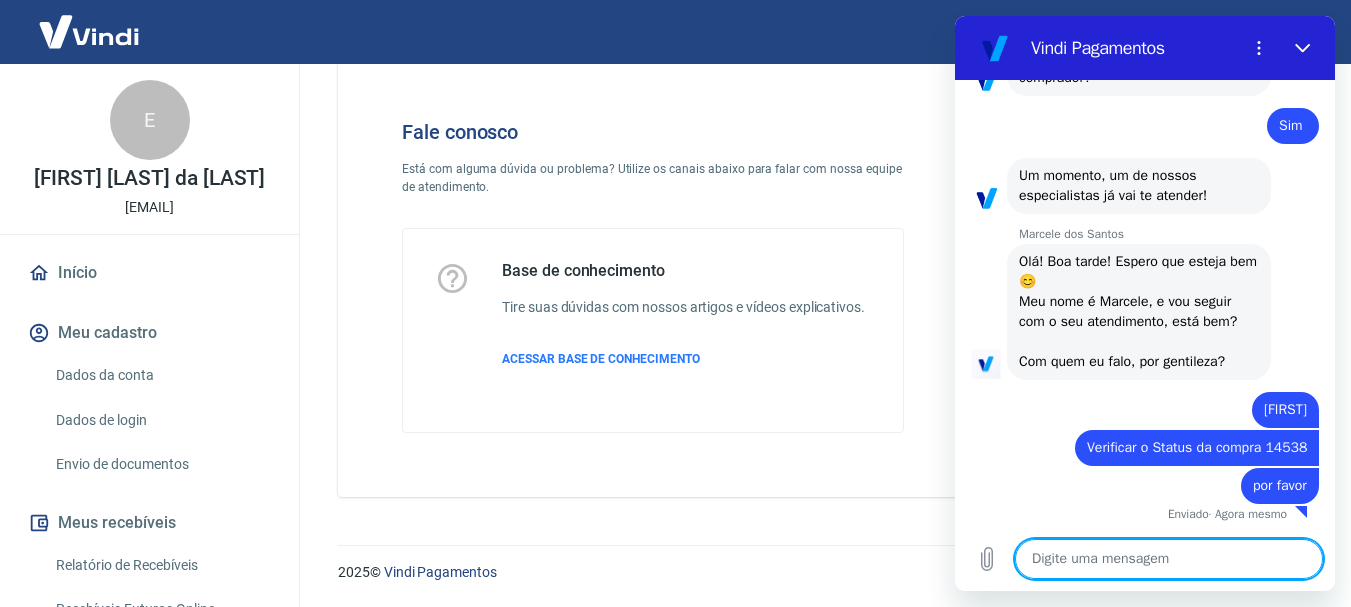 scroll, scrollTop: 1604, scrollLeft: 0, axis: vertical 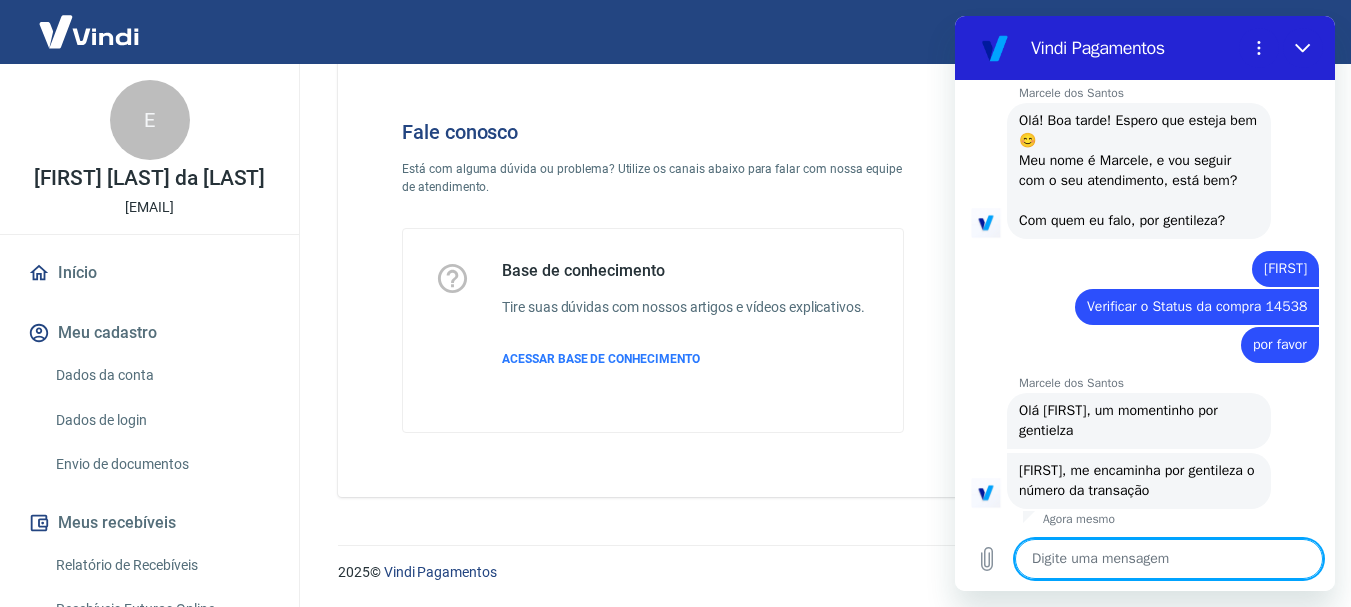 type on "x" 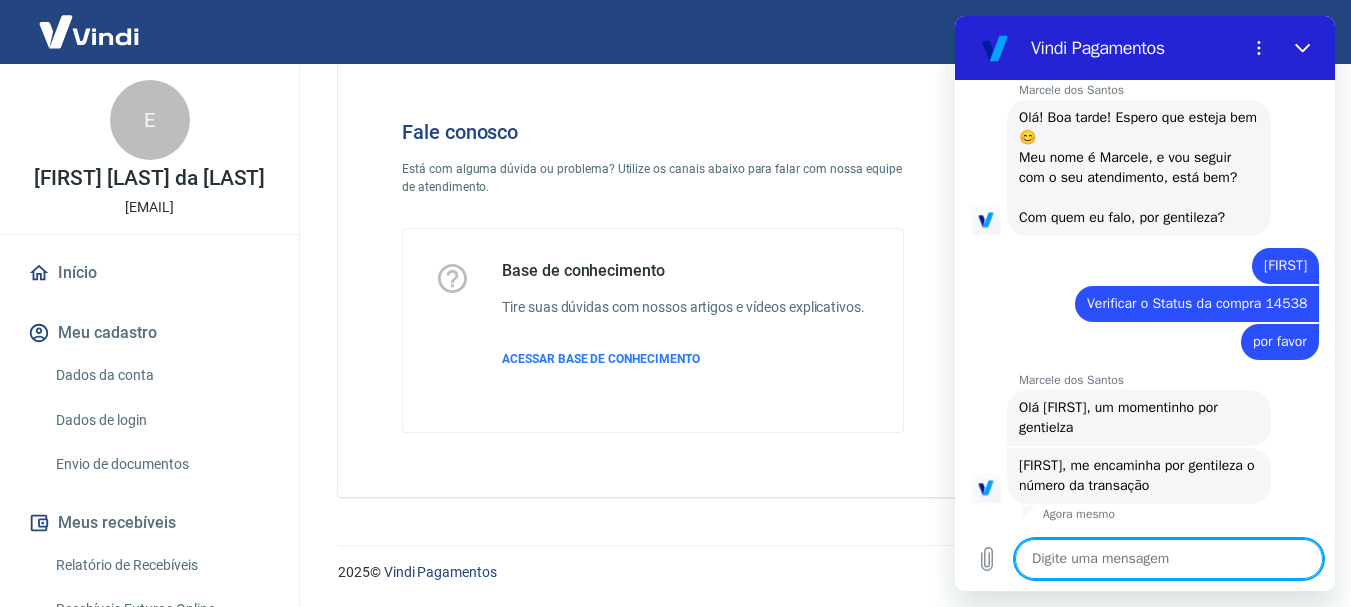 scroll, scrollTop: 1748, scrollLeft: 0, axis: vertical 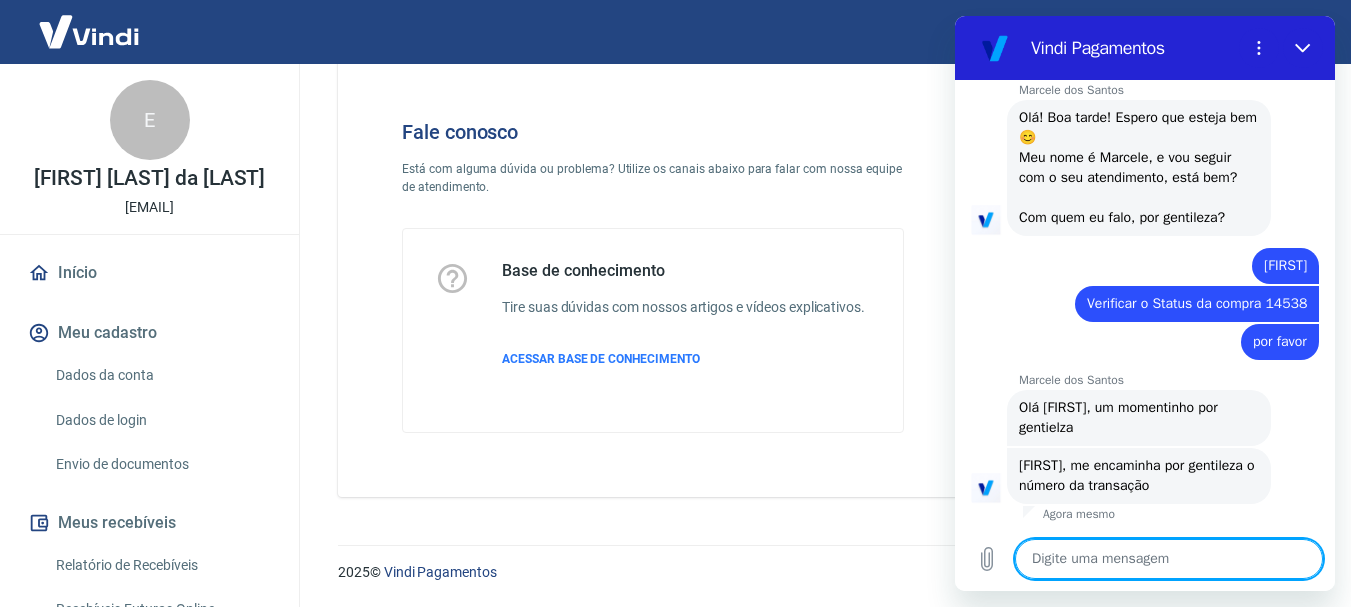 click at bounding box center [1169, 559] 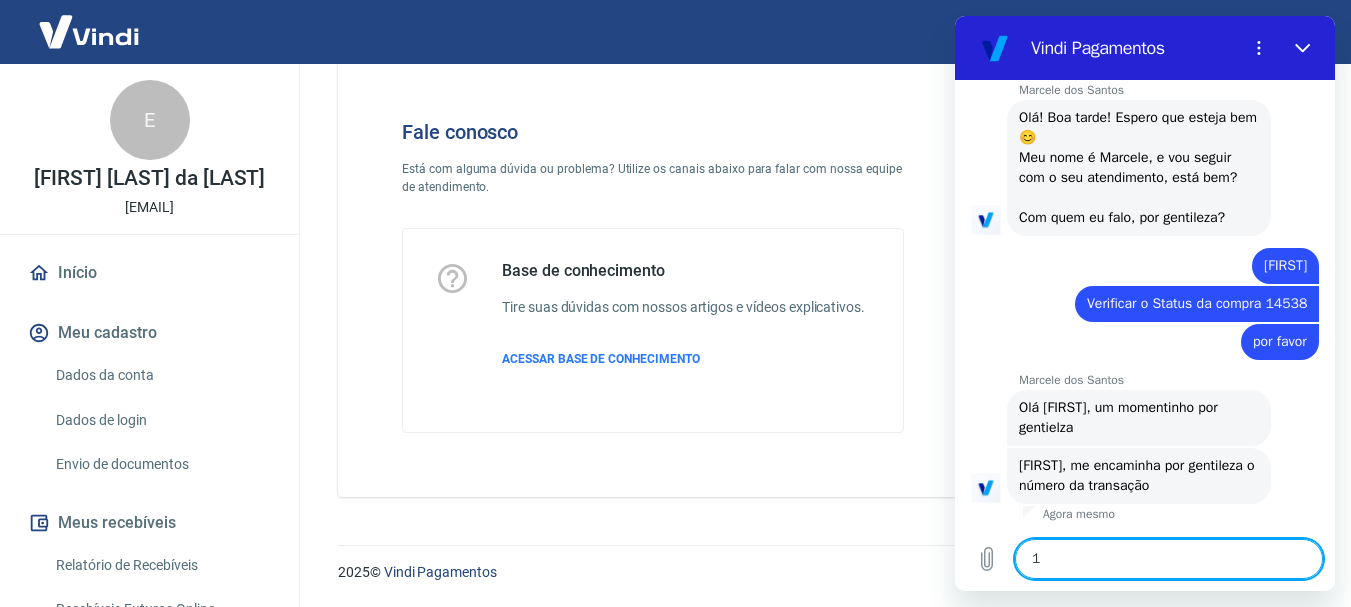 type on "x" 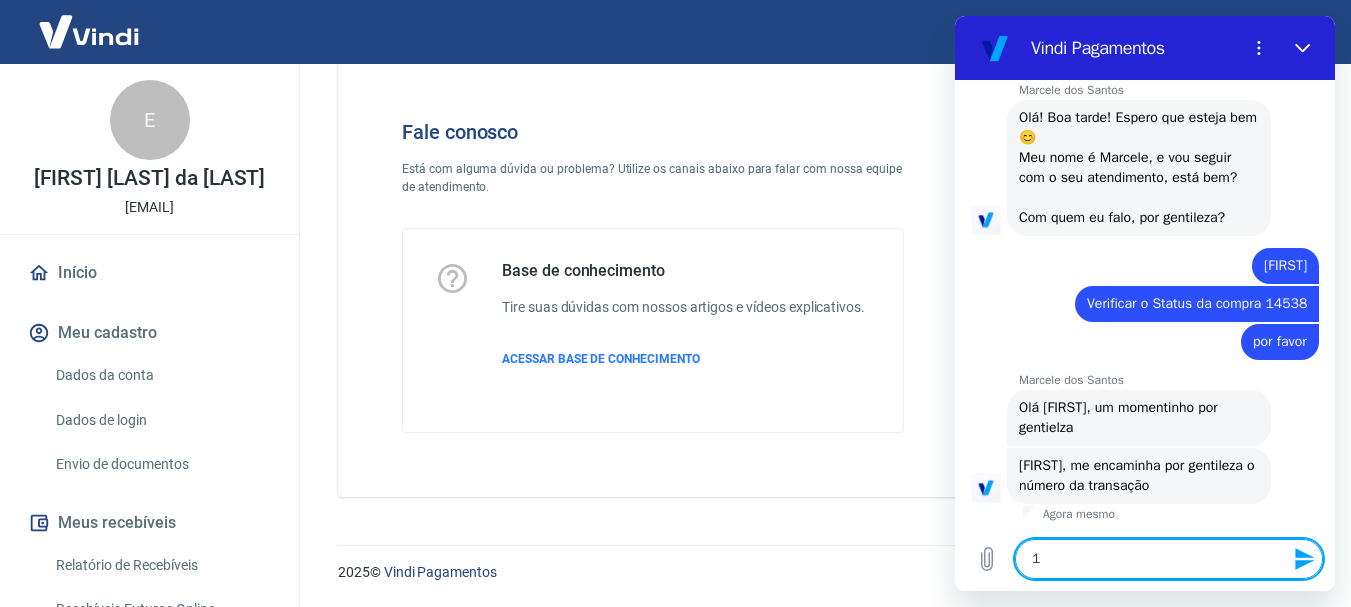 type on "14" 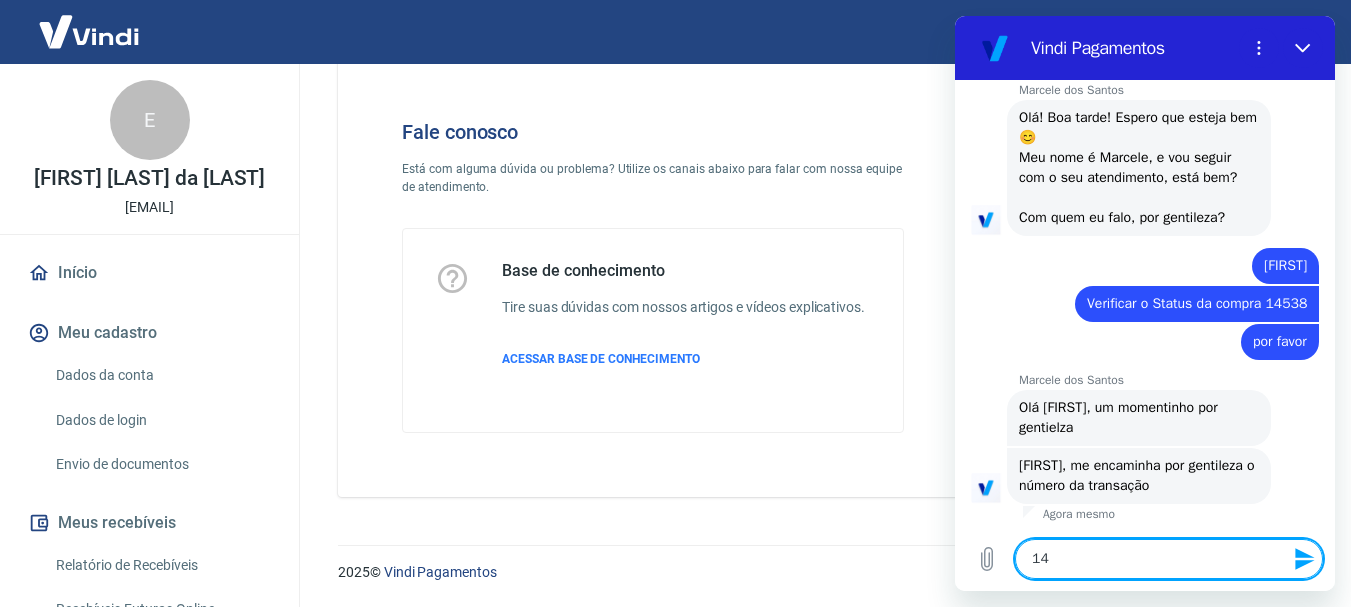 type on "145" 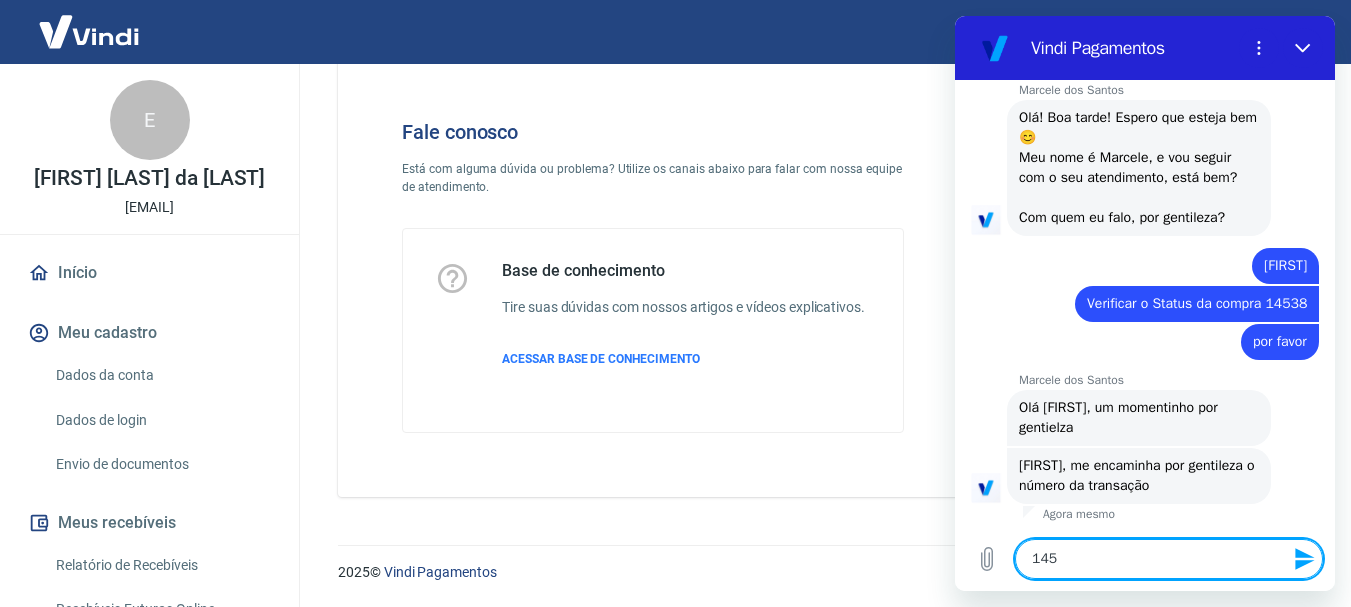 type on "1453" 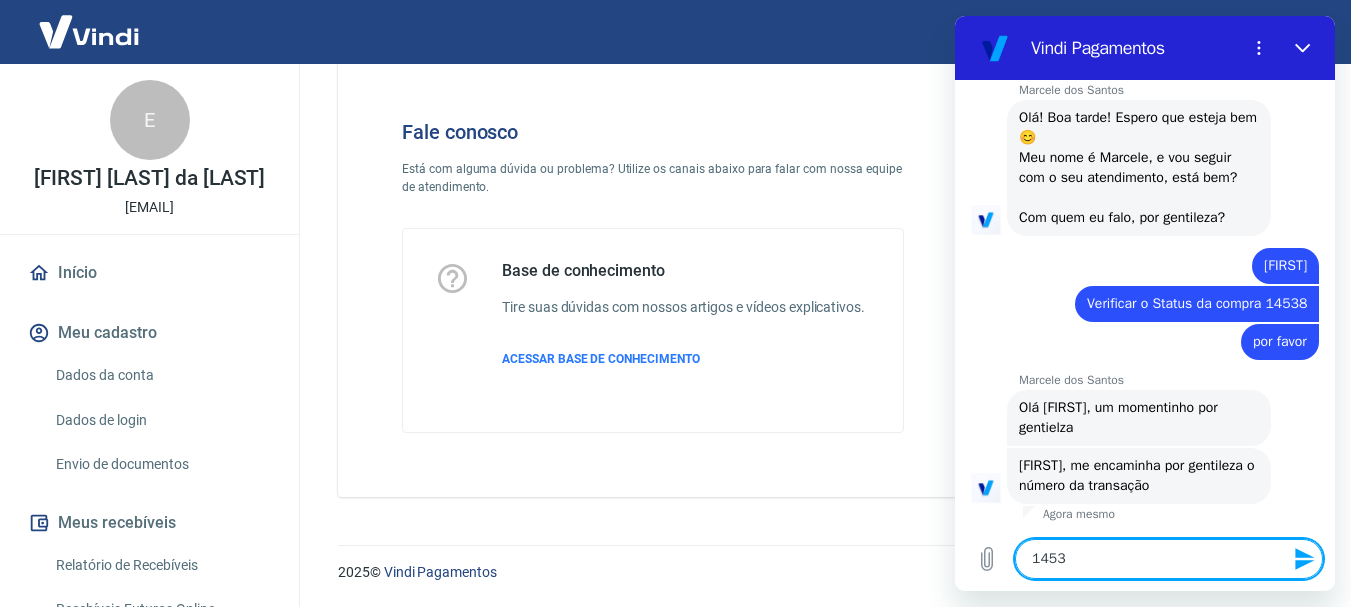 type on "14538" 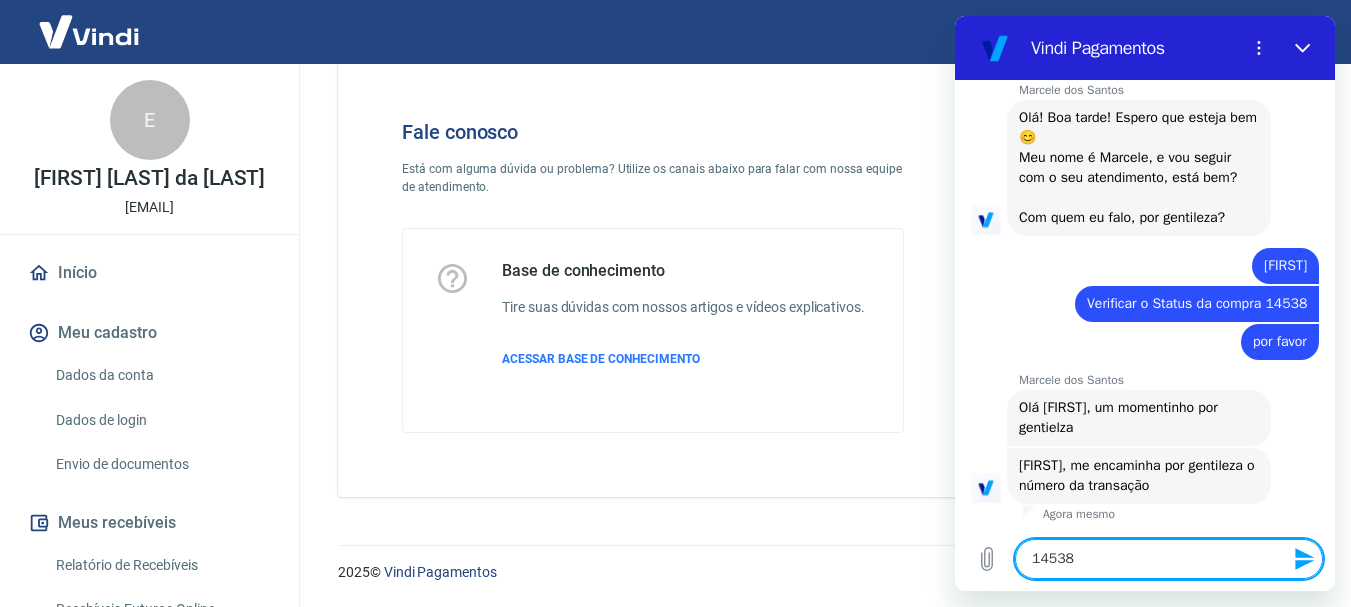 type 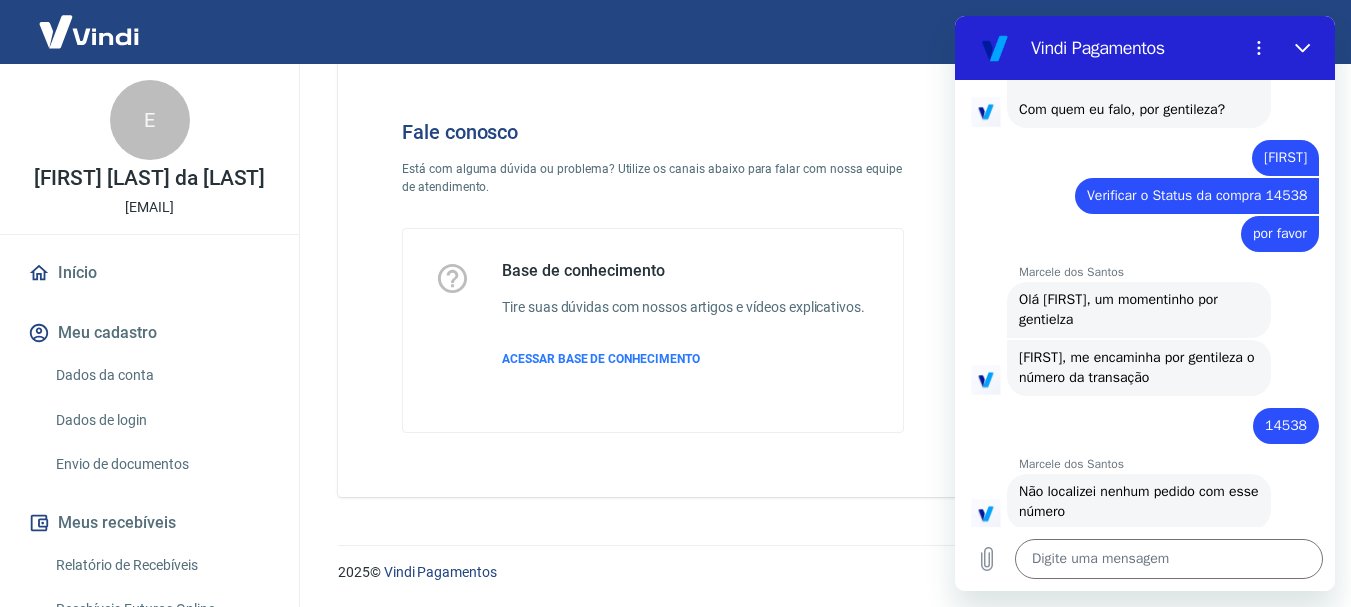 scroll, scrollTop: 1882, scrollLeft: 0, axis: vertical 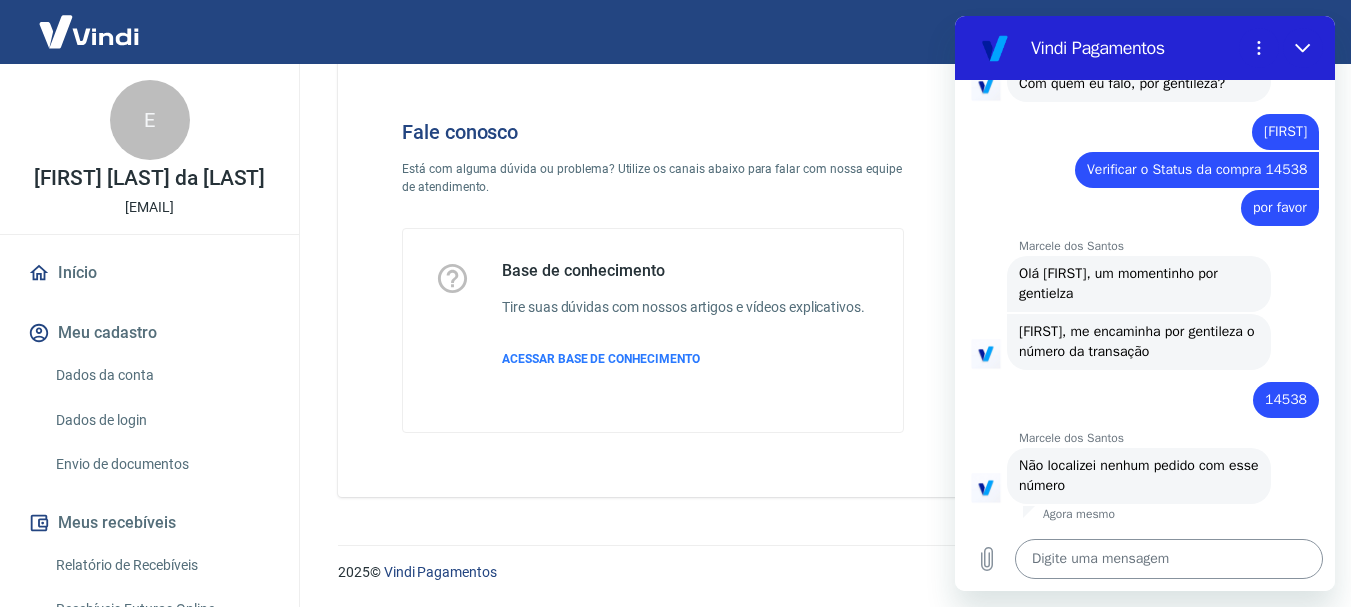 click at bounding box center (1169, 559) 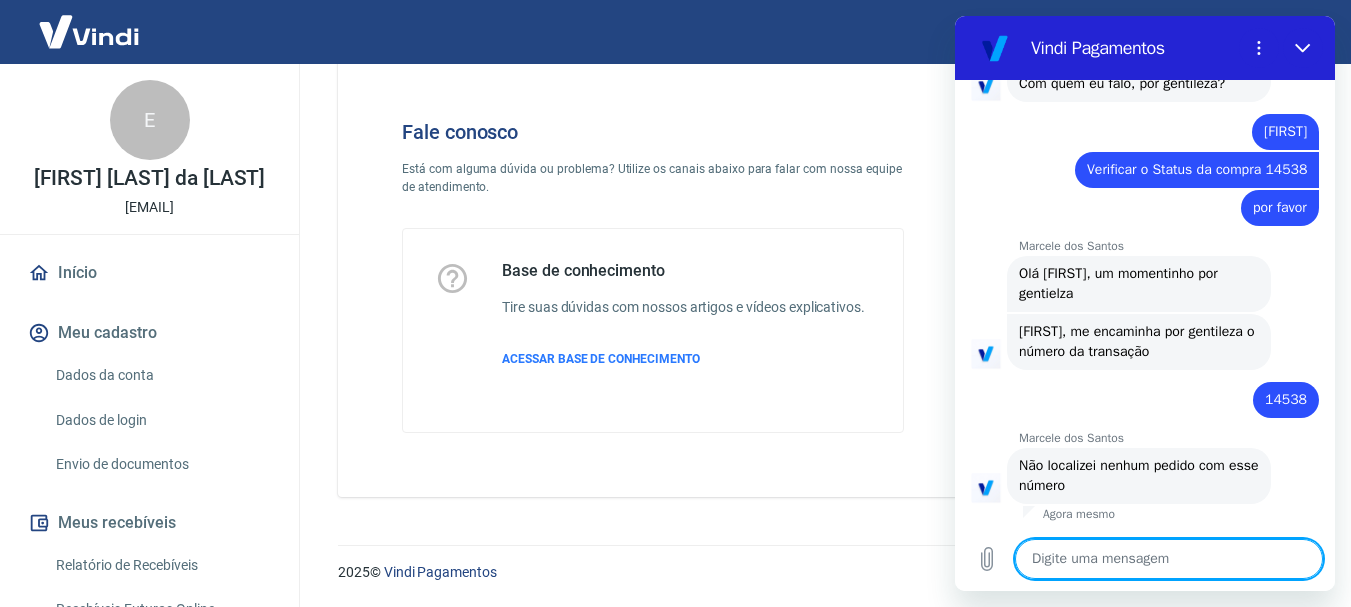type on "x" 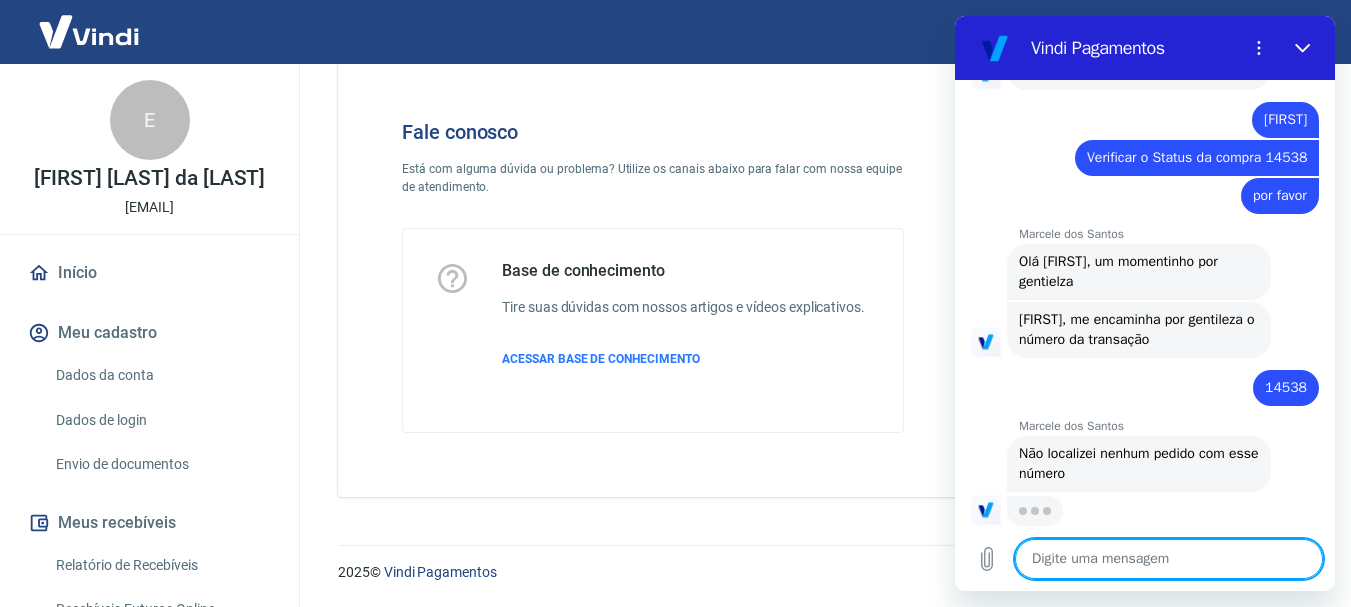 type on "1" 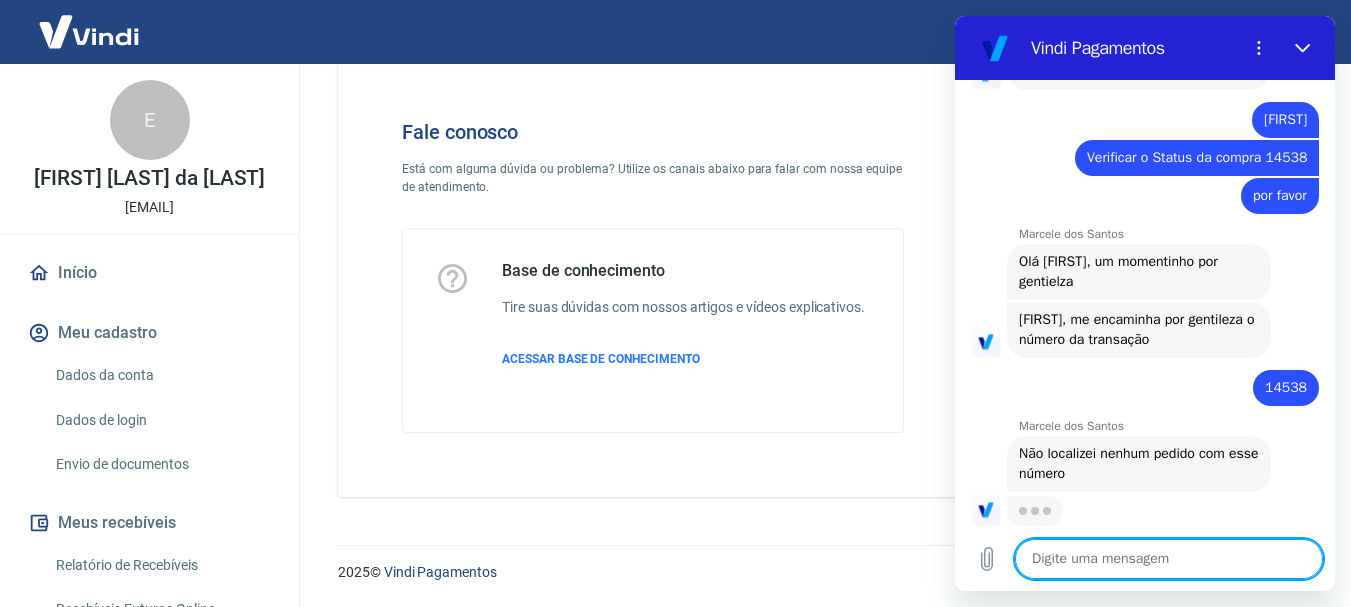 type on "x" 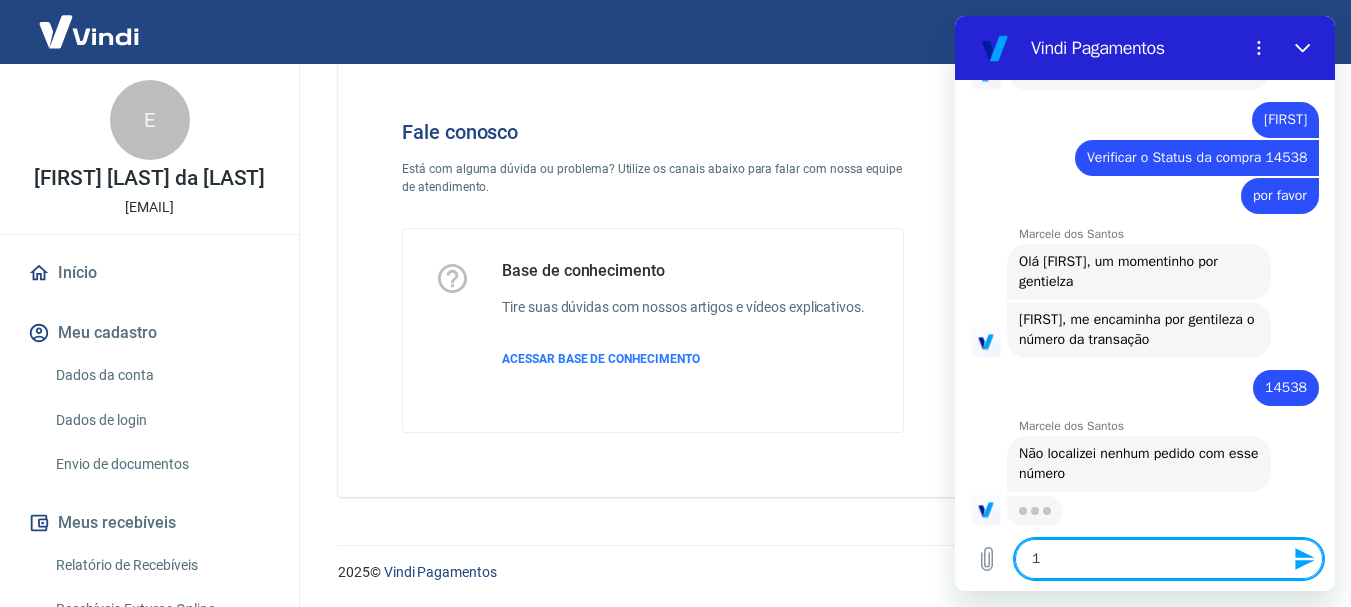 type on "14" 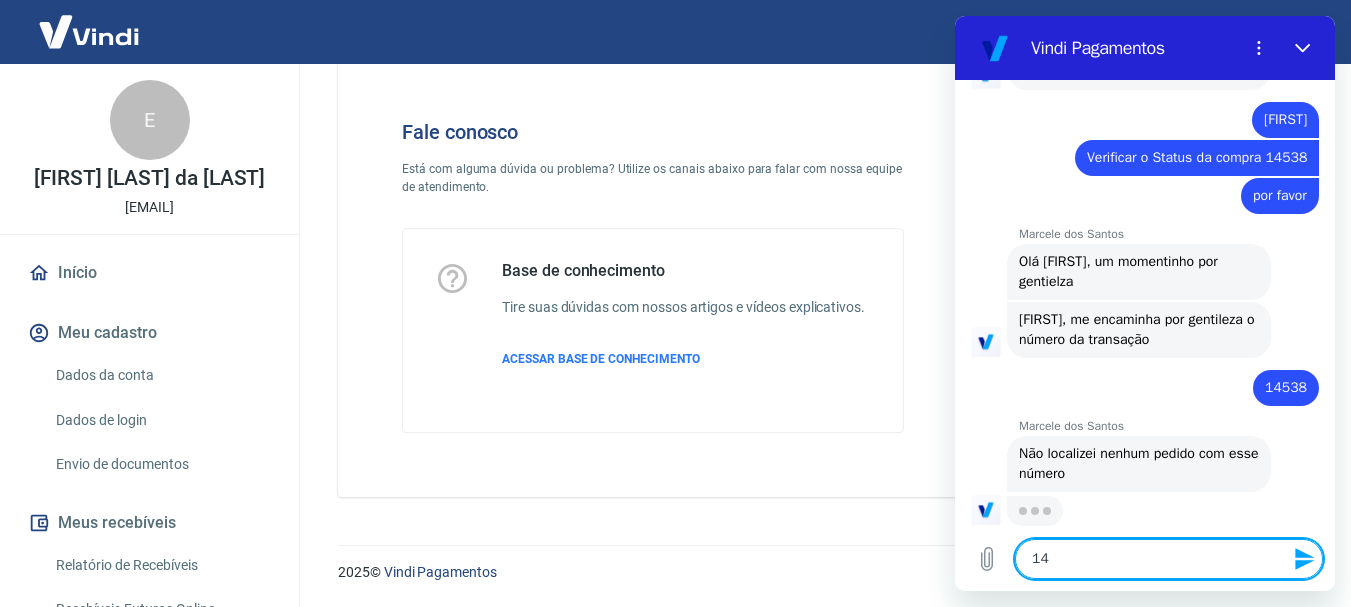 type on "x" 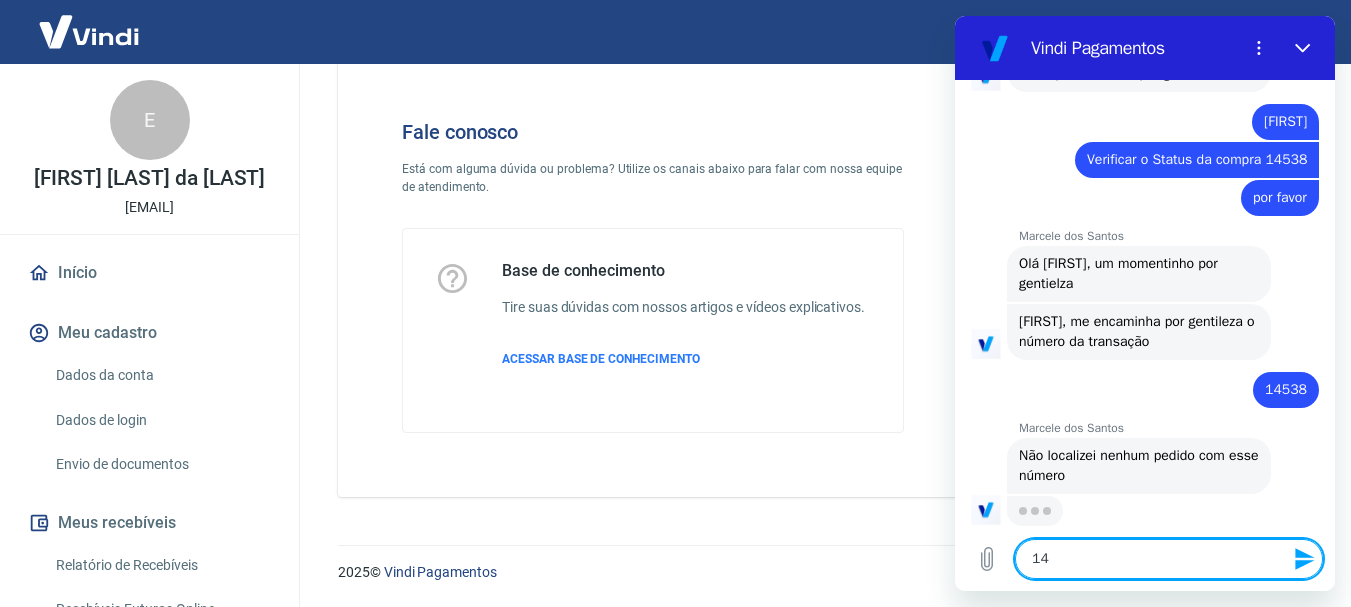type on "145" 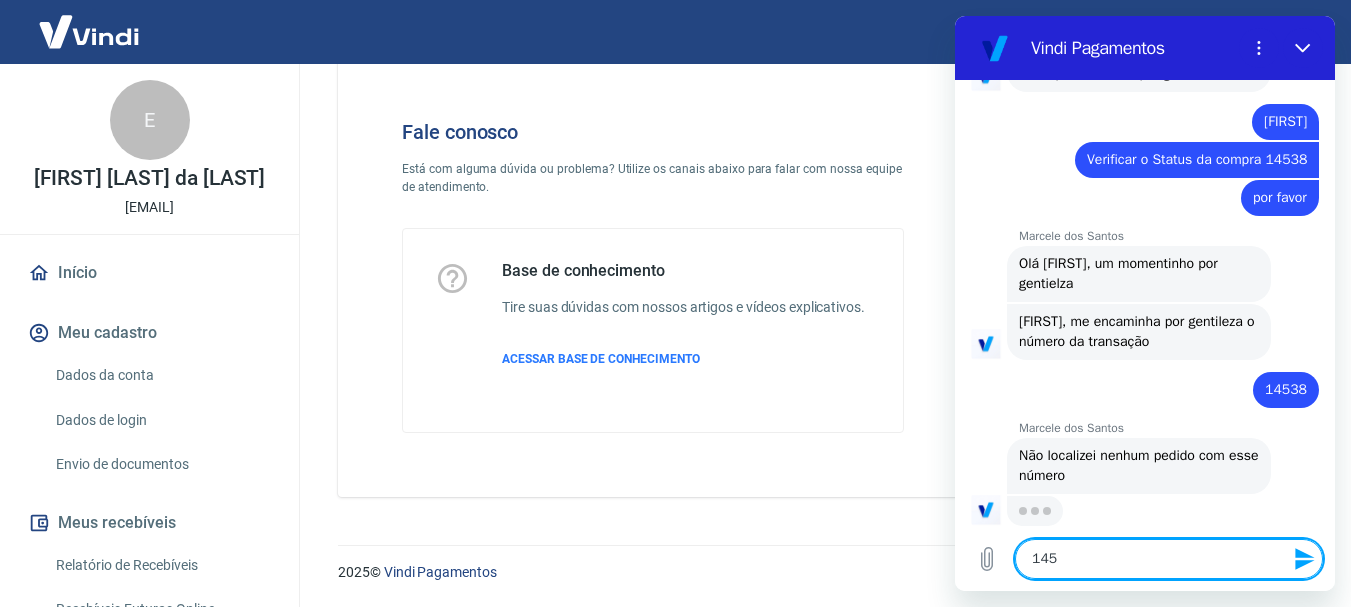 type on "1453" 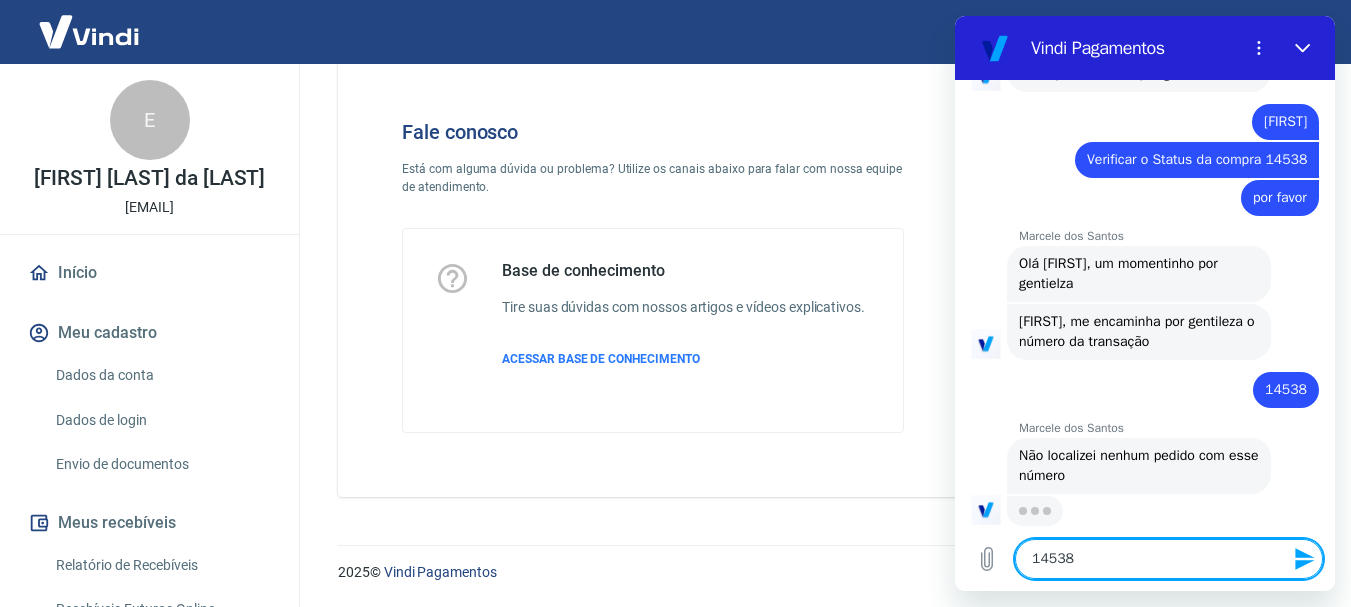 type on "14538/" 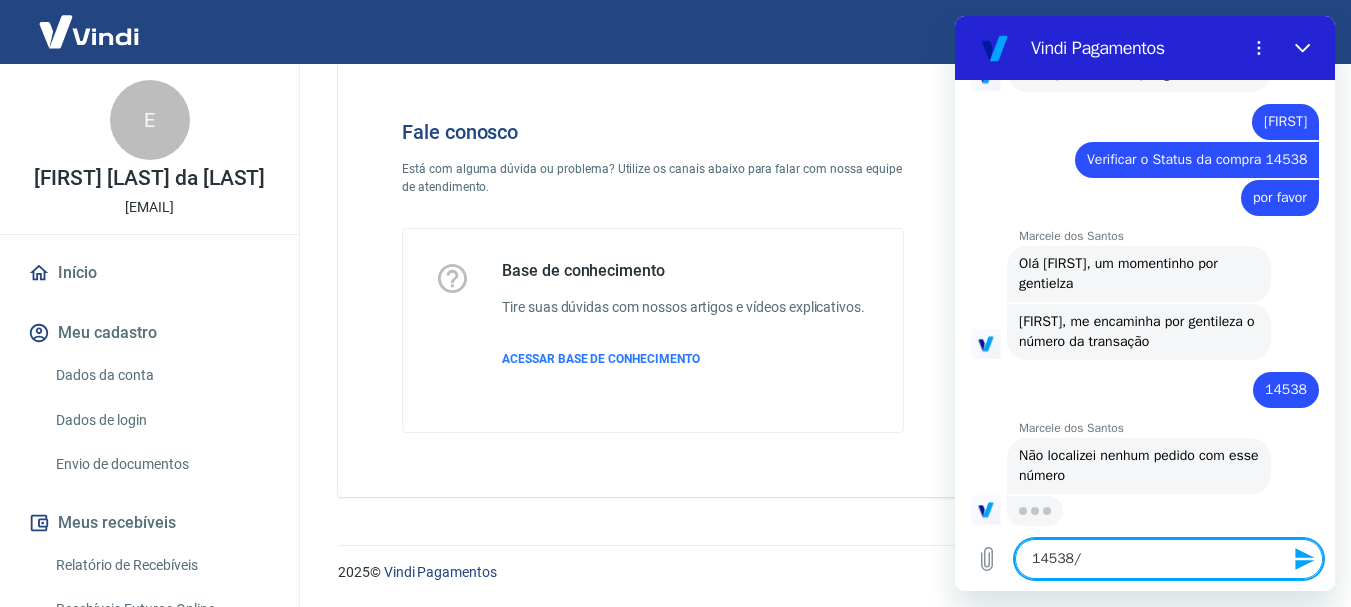 type on "14538" 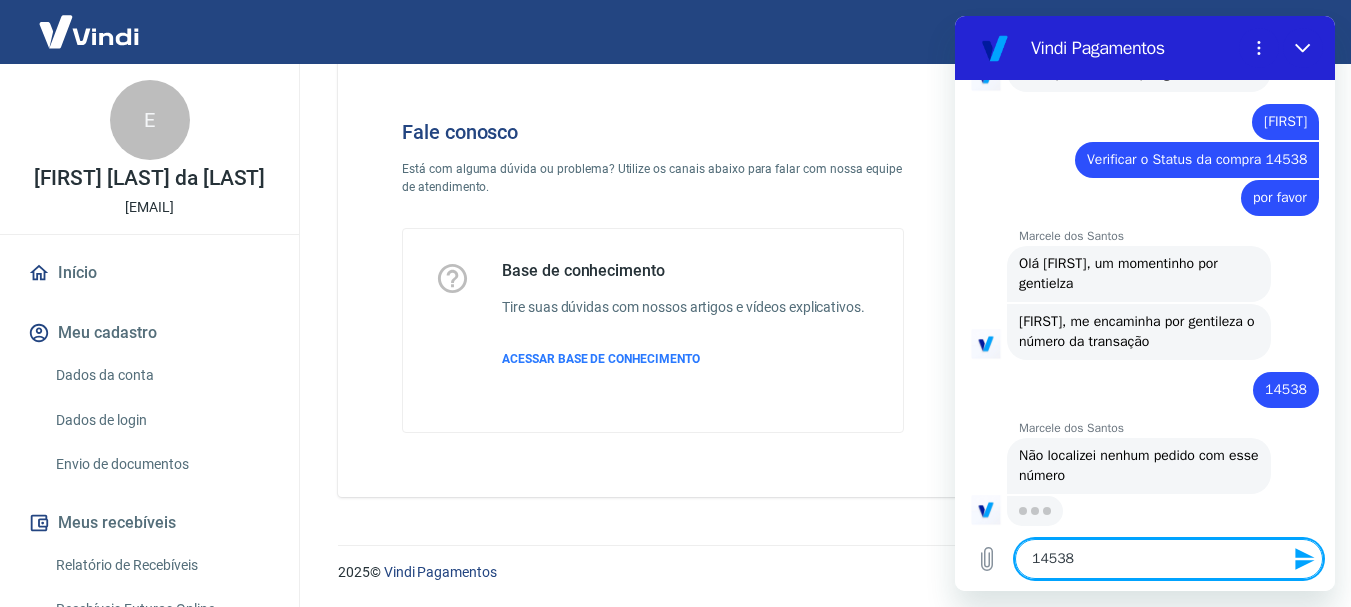 type on "14538" 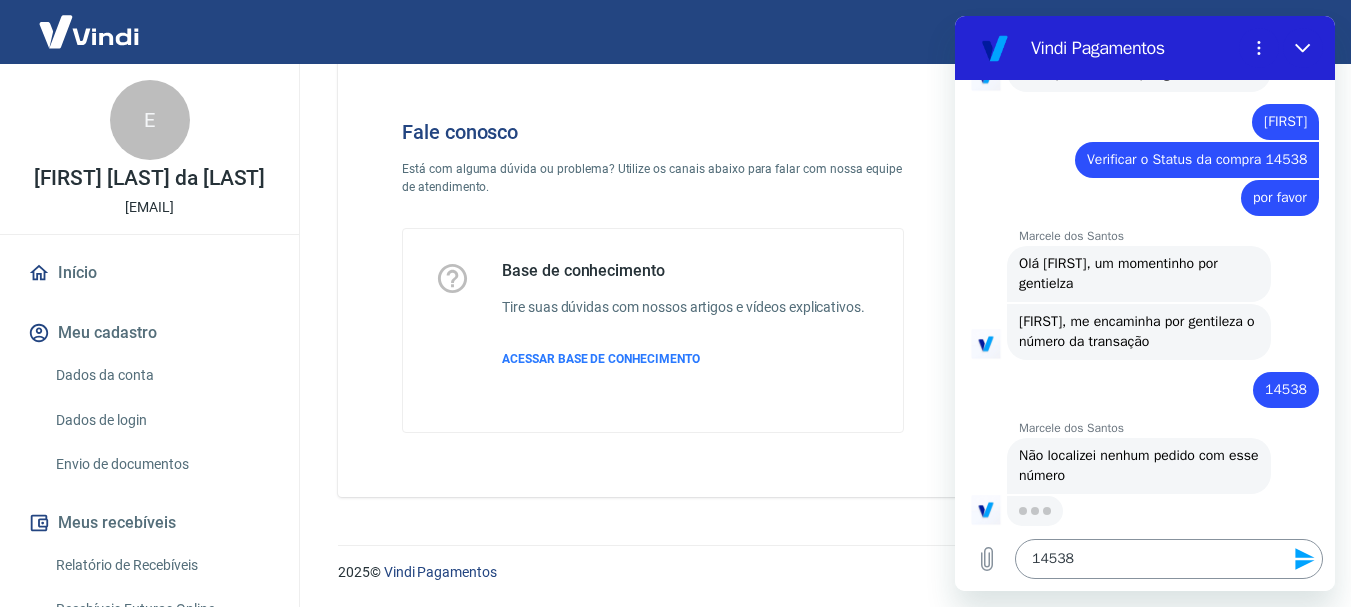 click on "14538" at bounding box center (1169, 559) 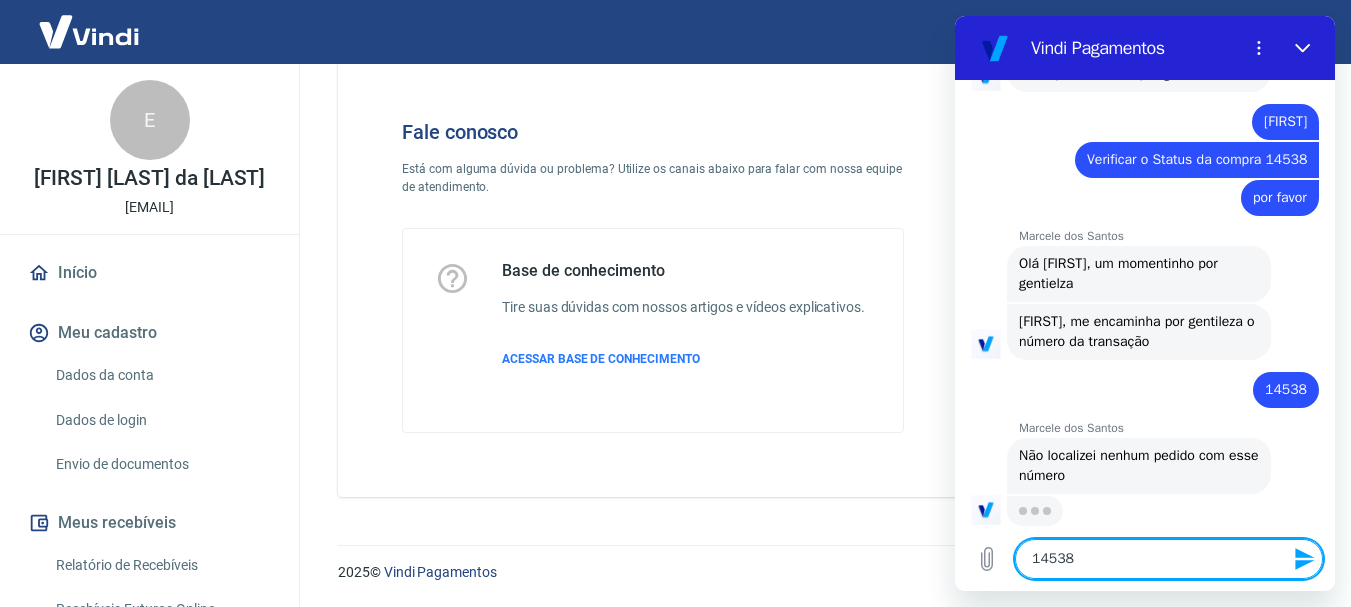 click on "14538" at bounding box center (1169, 559) 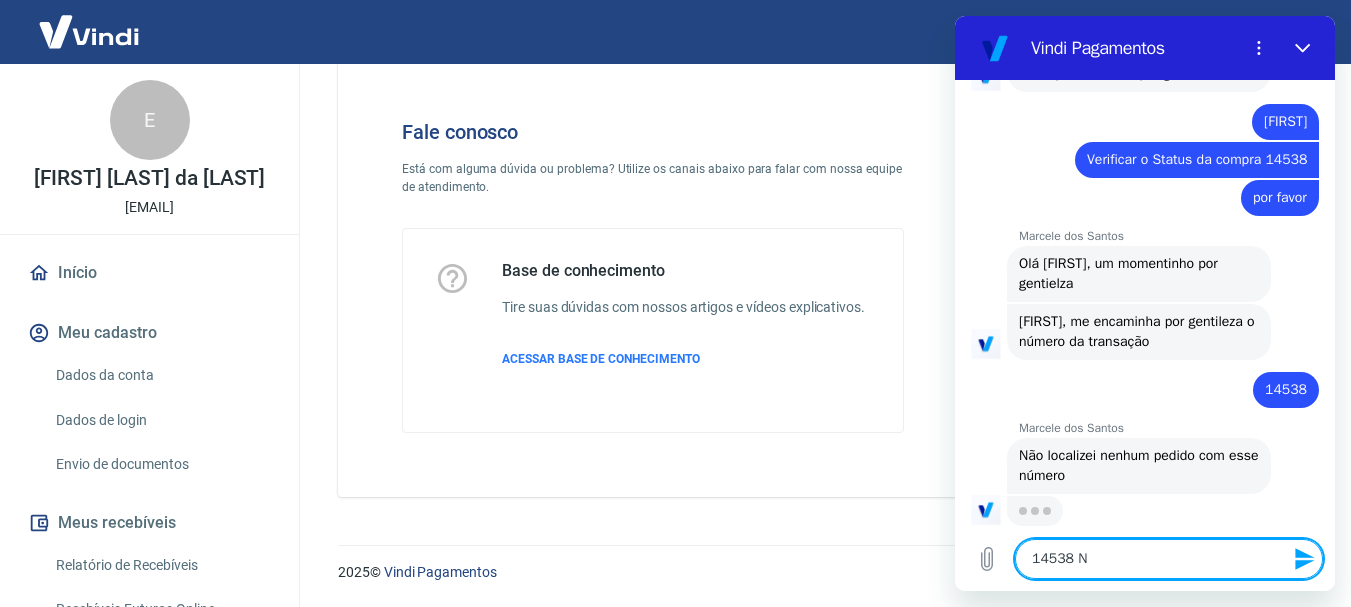 type on "x" 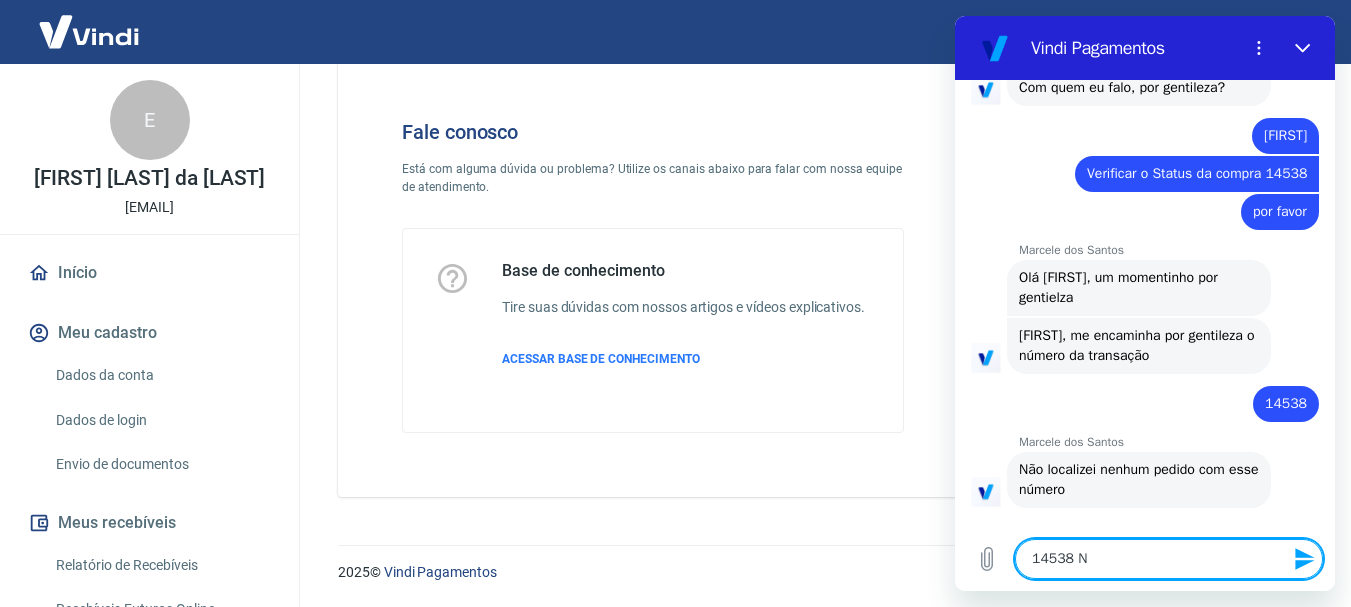 type on "14538 No" 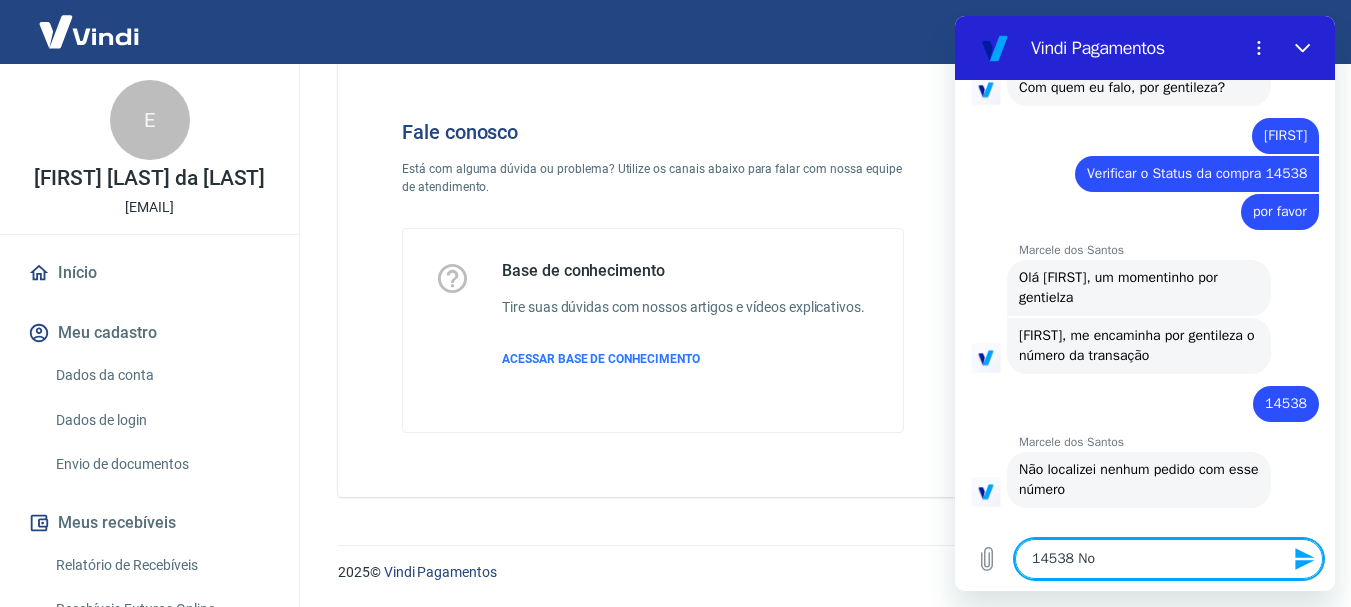 type on "14538 Nom" 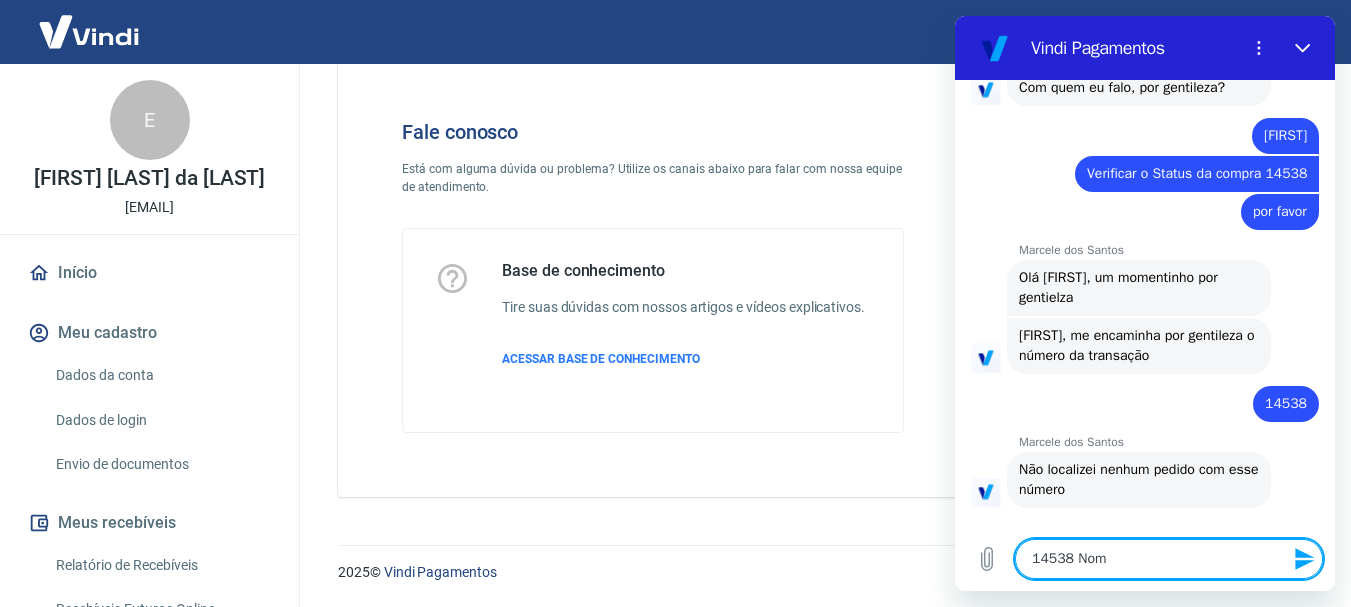 type on "14538 Nom," 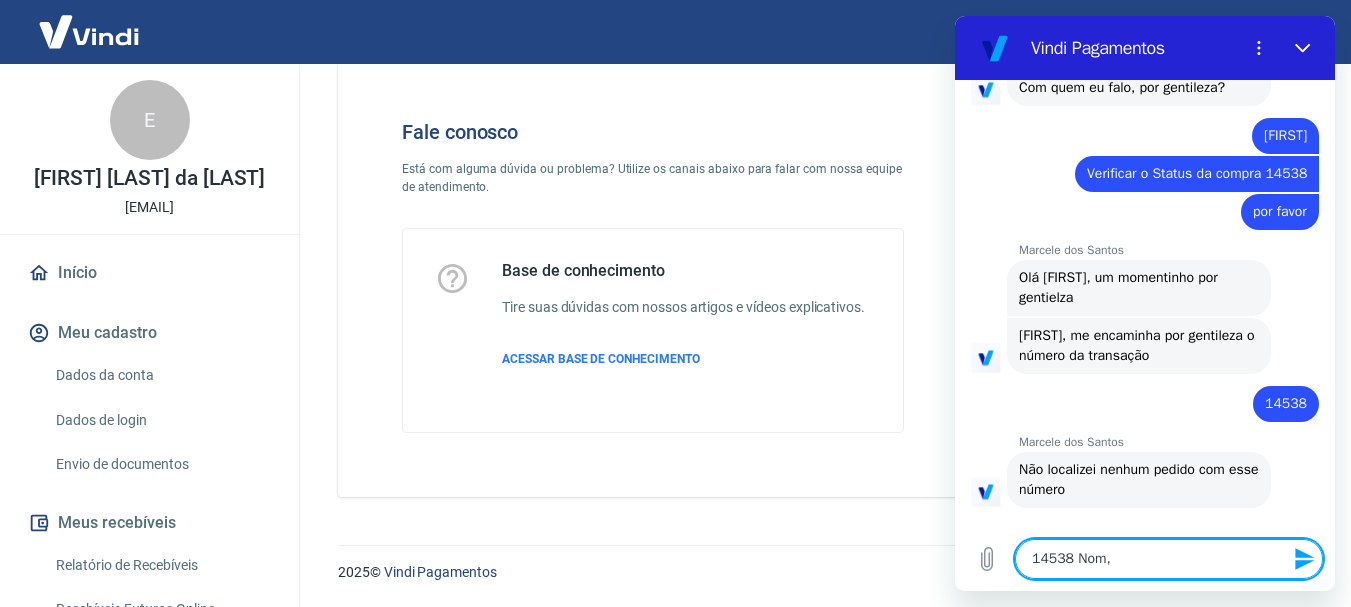 type on "14538 Nom,e" 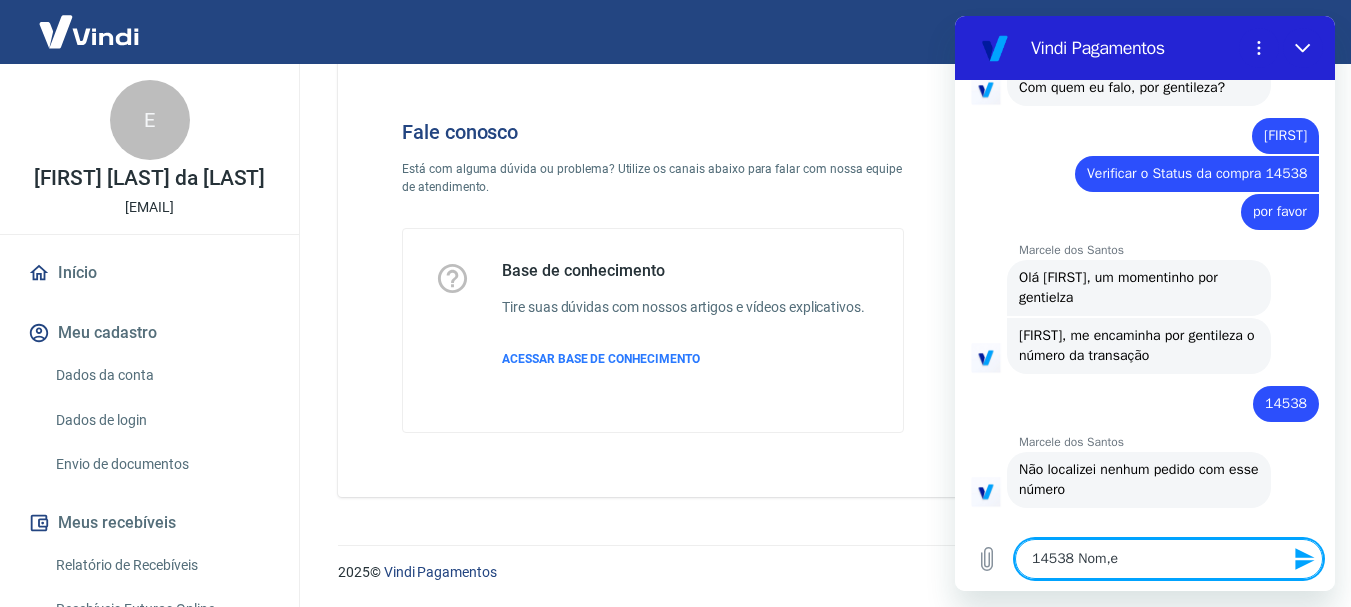 type on "x" 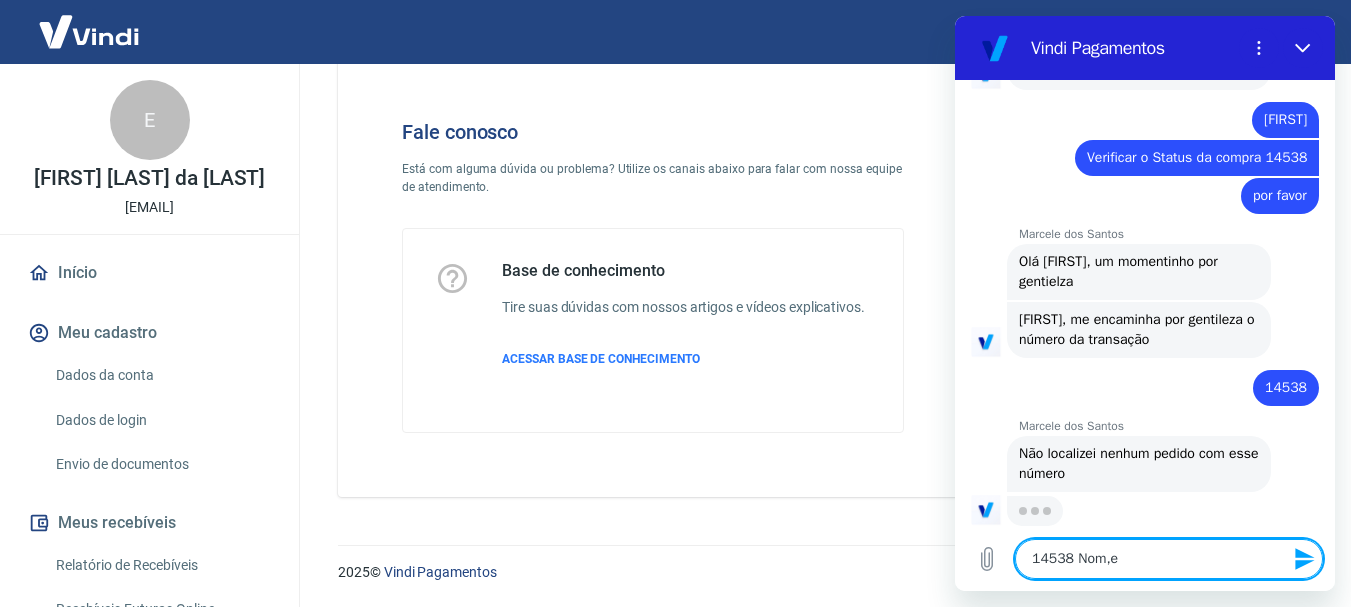 scroll, scrollTop: 1892, scrollLeft: 0, axis: vertical 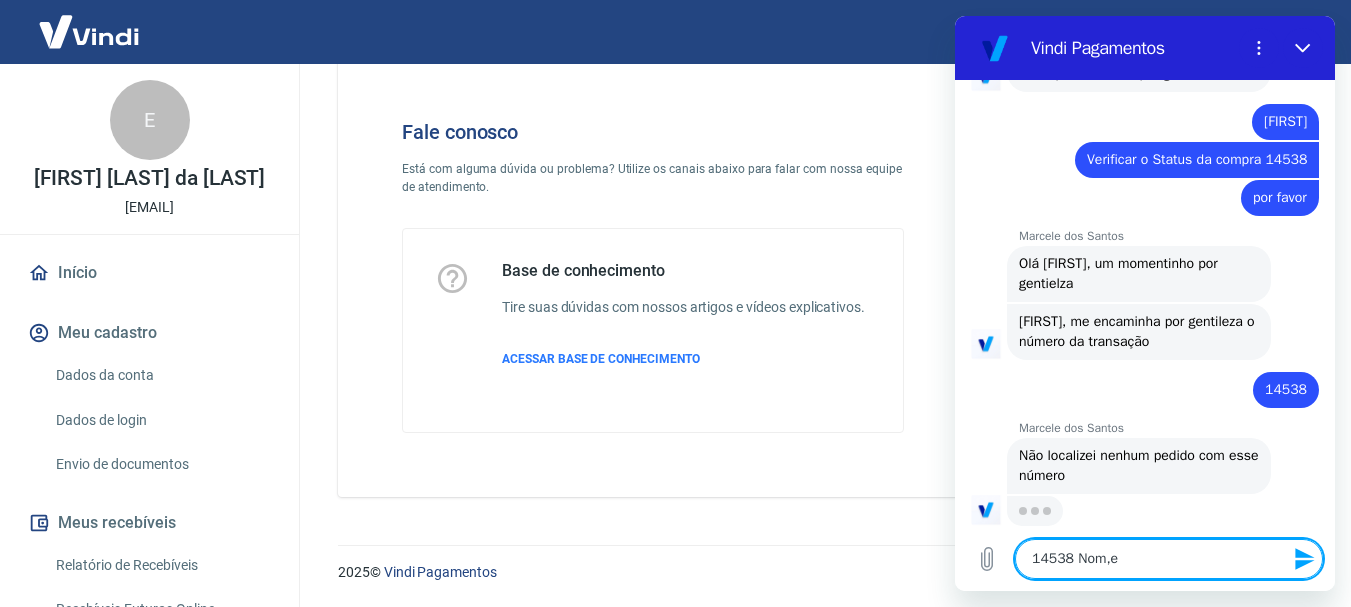 type on "14538 Nom,e" 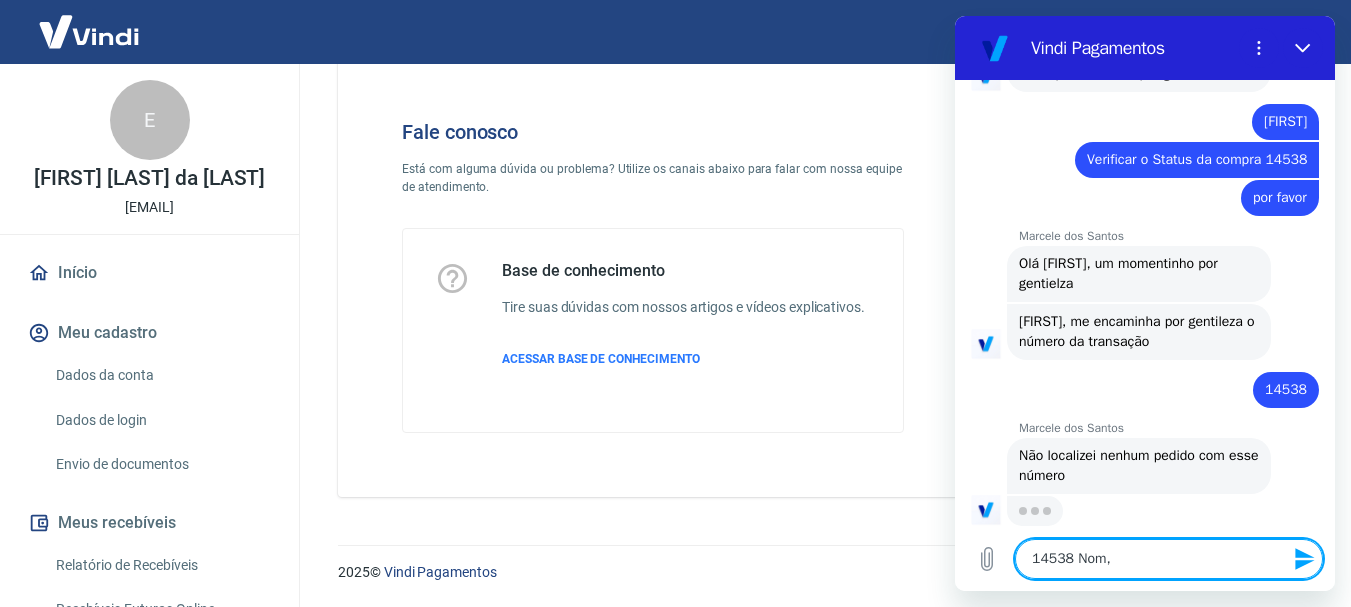 type on "14538 Nom,e" 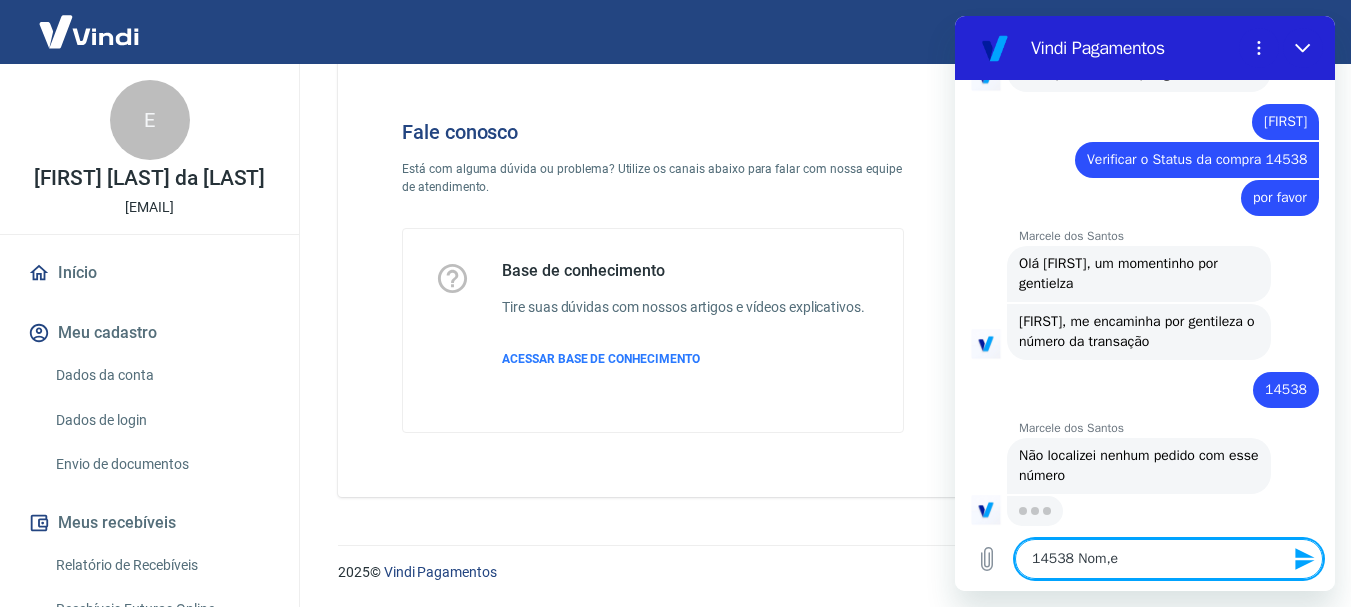 type on "14538 Nom," 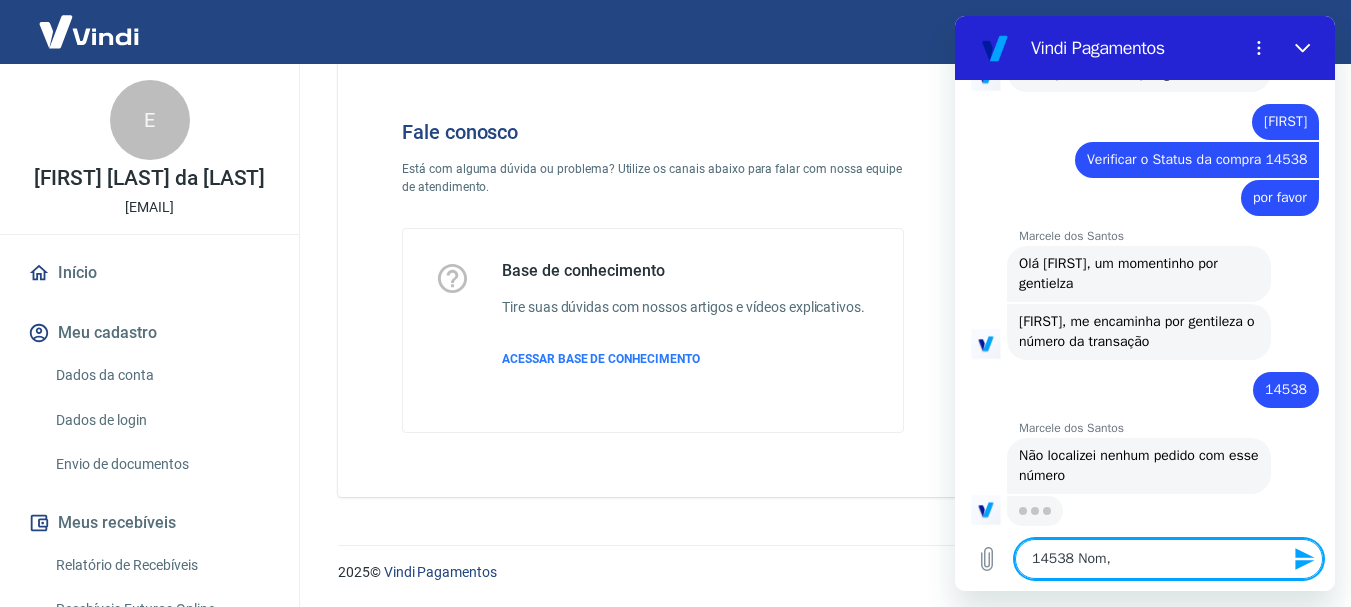 type on "14538 Nom" 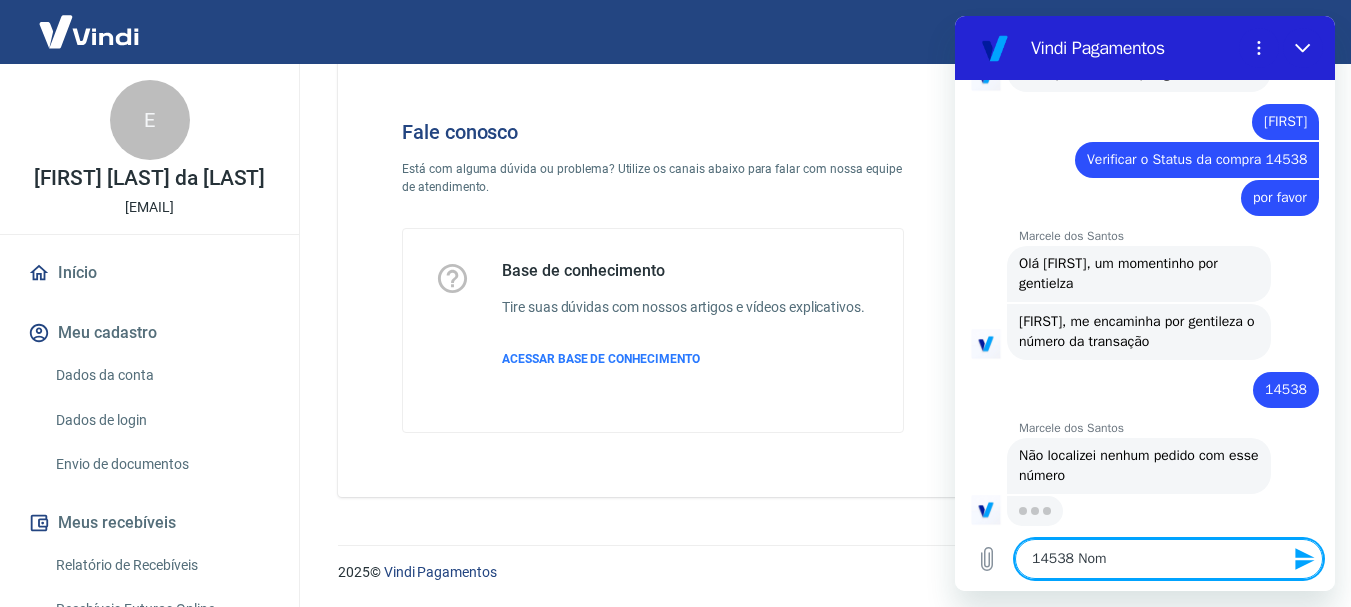 type on "14538 Nome" 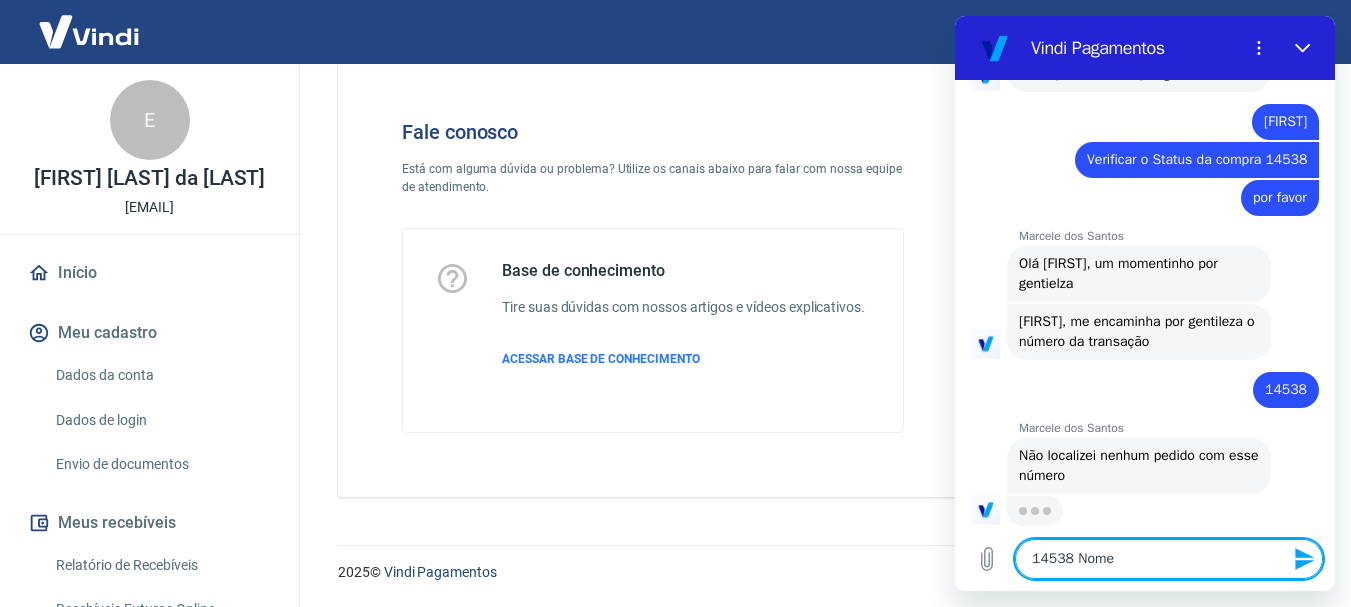 type on "14538 Nome:" 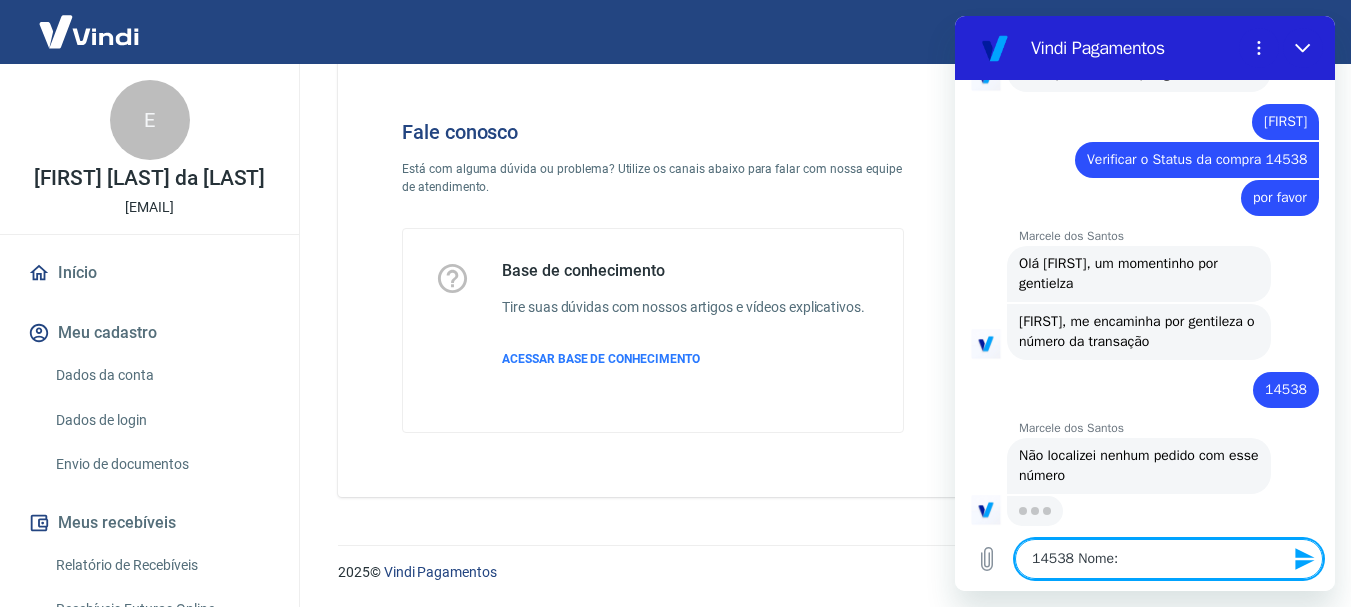 type on "x" 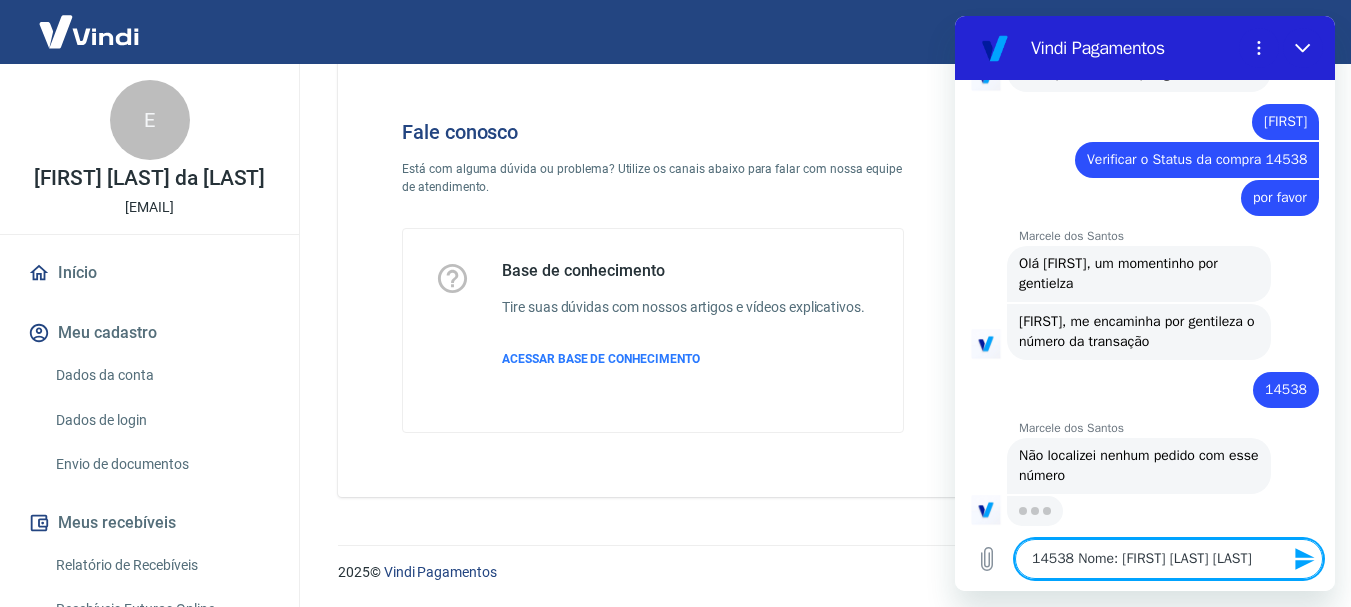 type 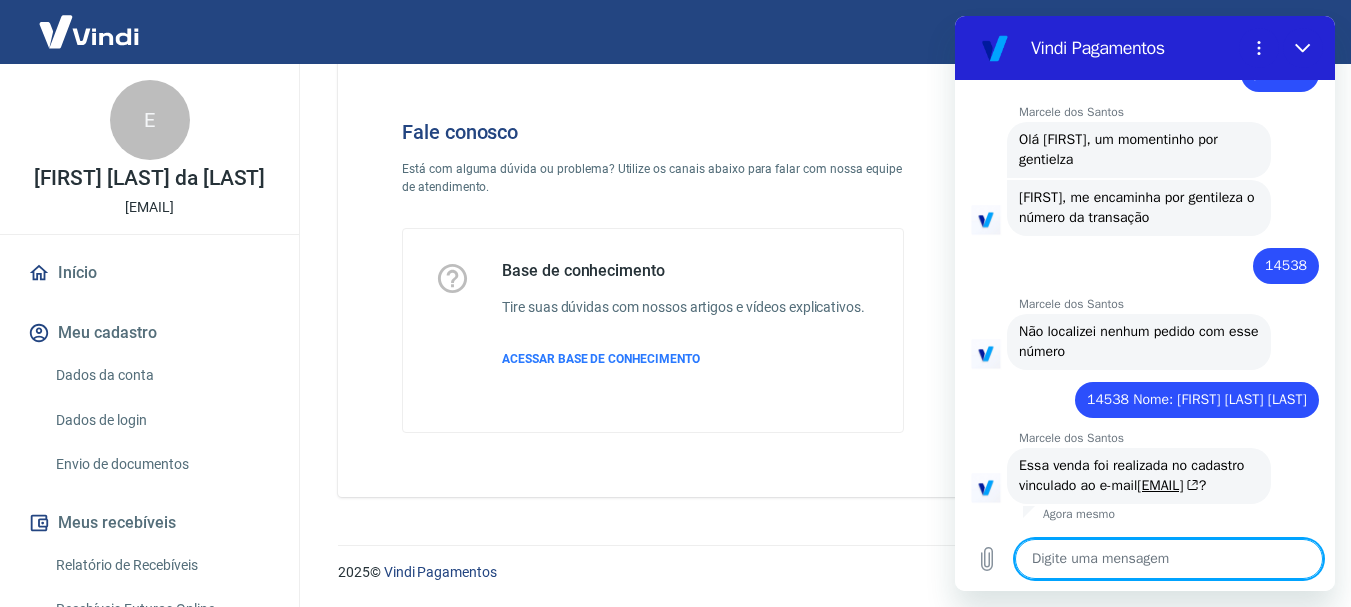 scroll, scrollTop: 2036, scrollLeft: 0, axis: vertical 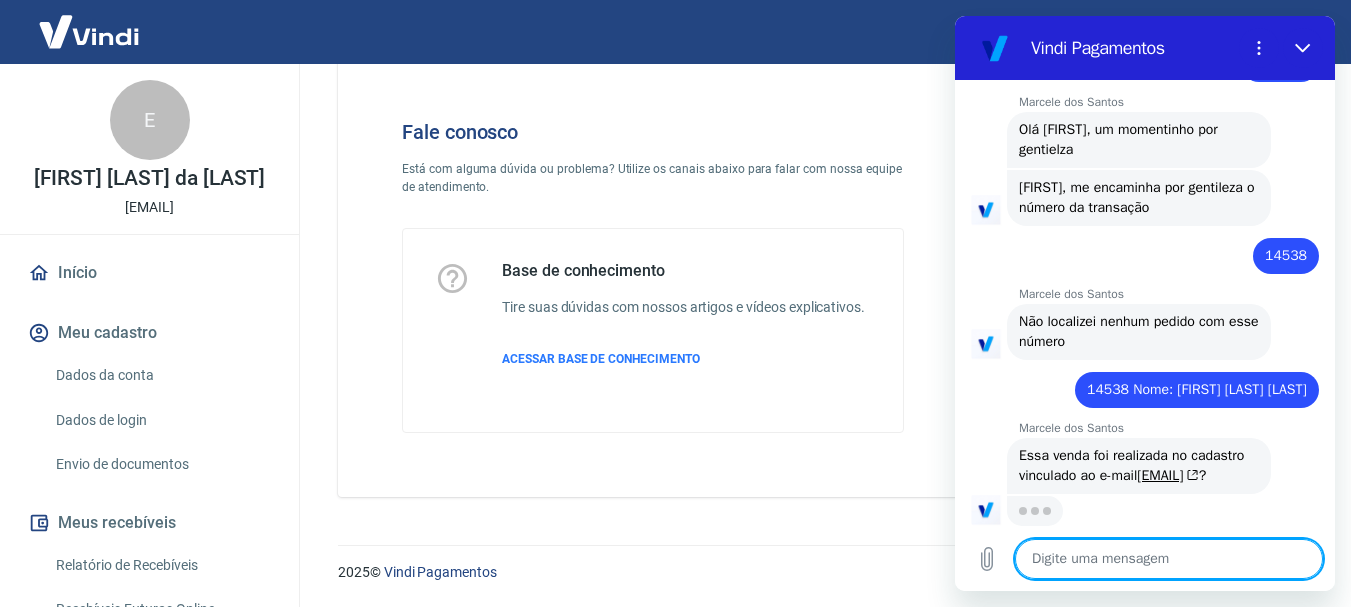 type 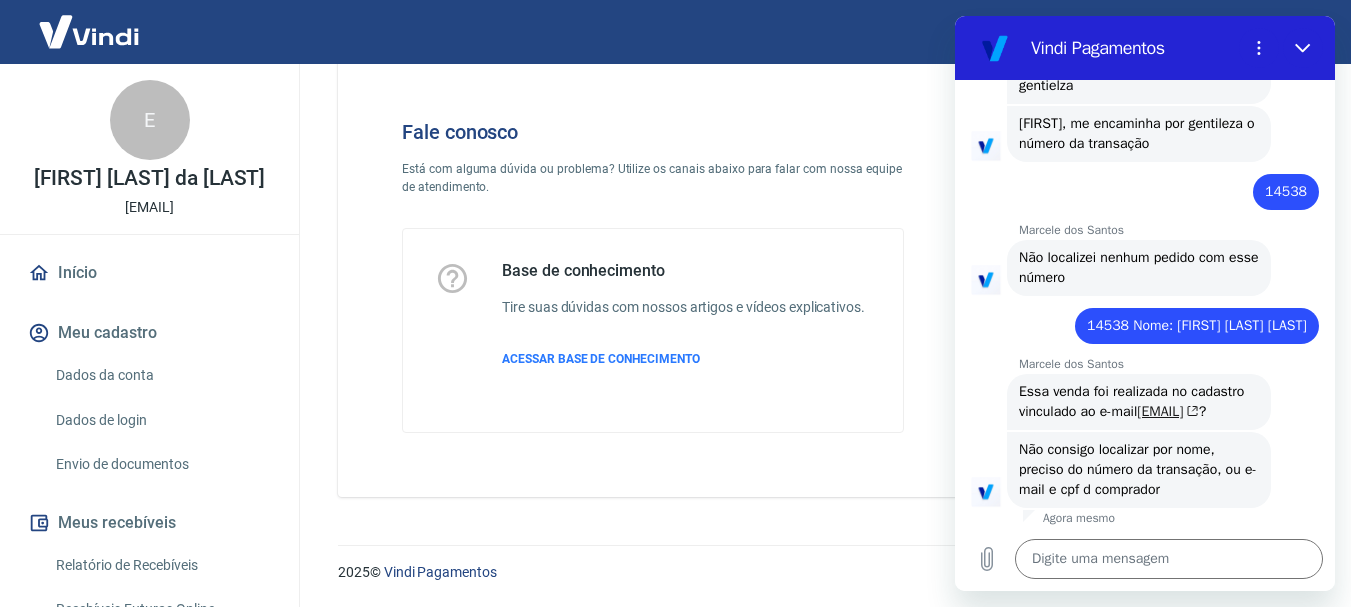 scroll, scrollTop: 2114, scrollLeft: 0, axis: vertical 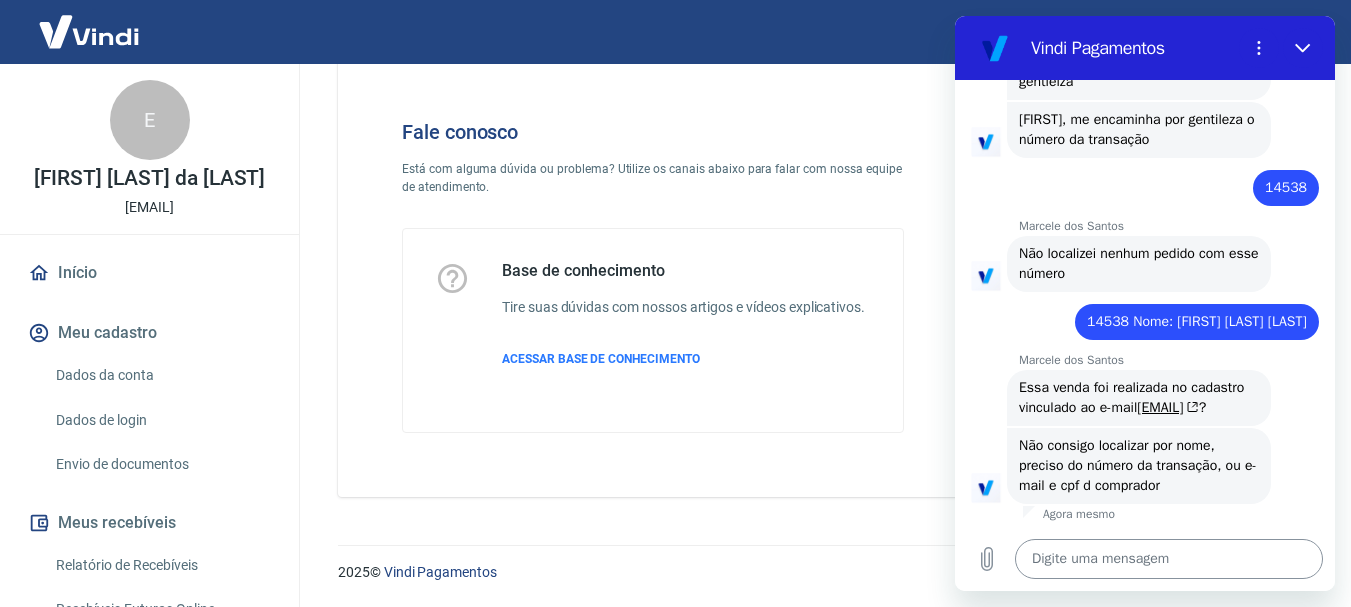 click at bounding box center (1169, 559) 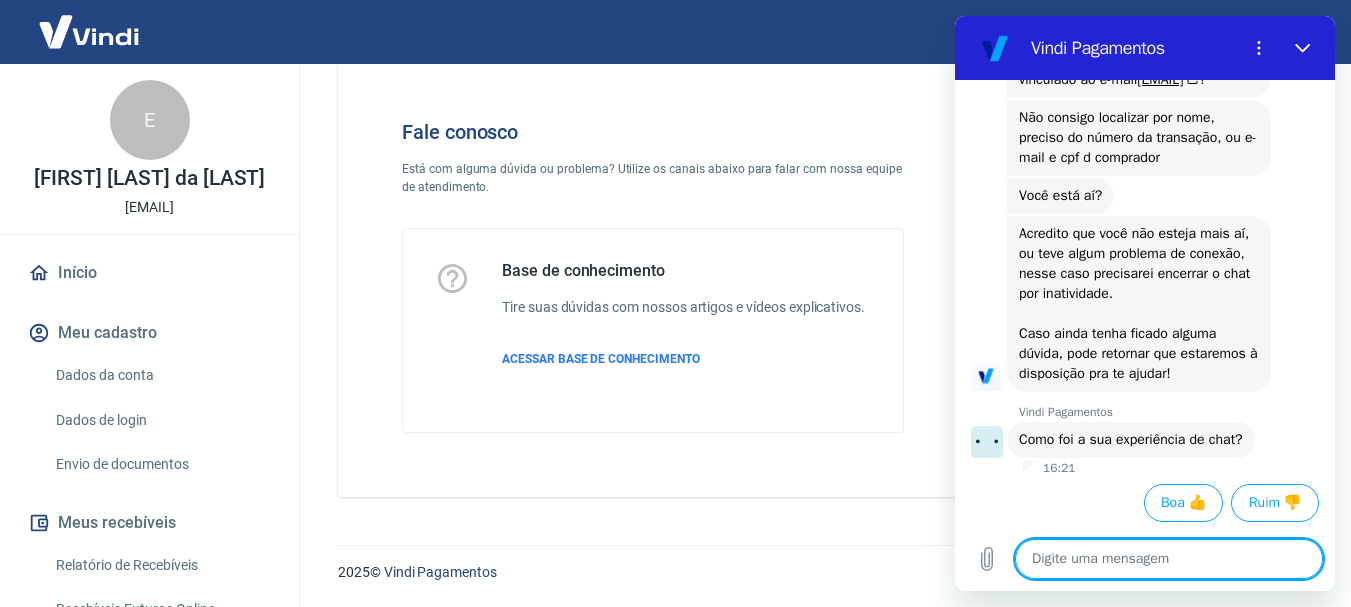scroll, scrollTop: 2262, scrollLeft: 0, axis: vertical 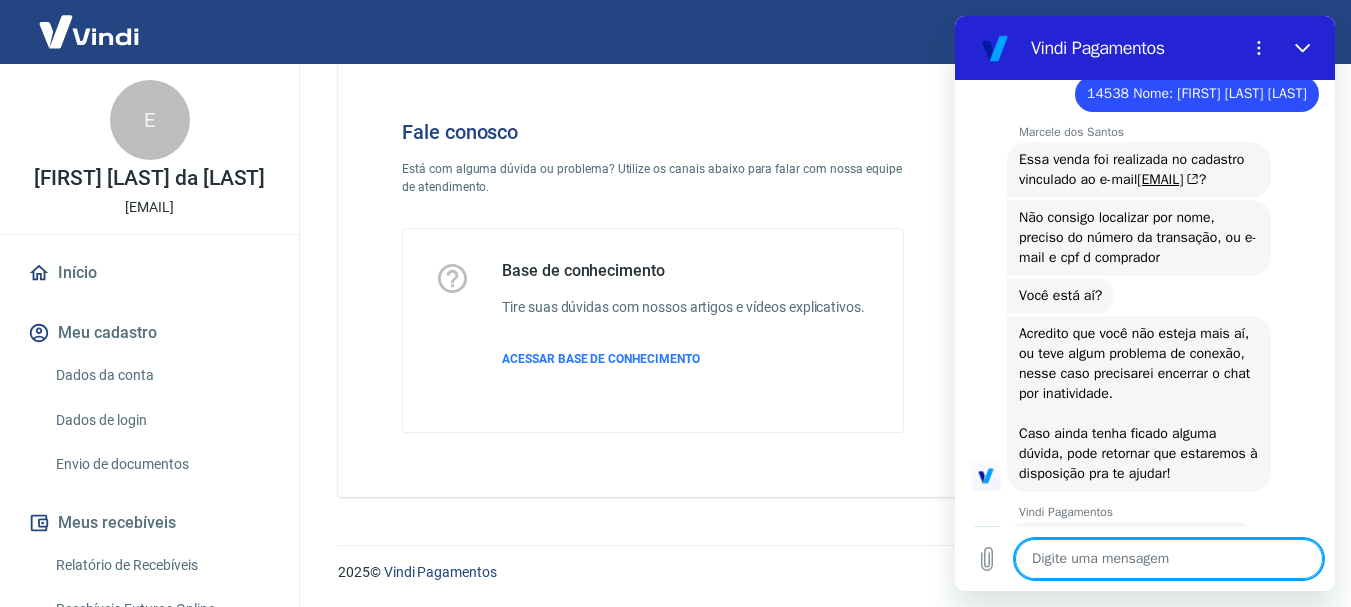 type on "x" 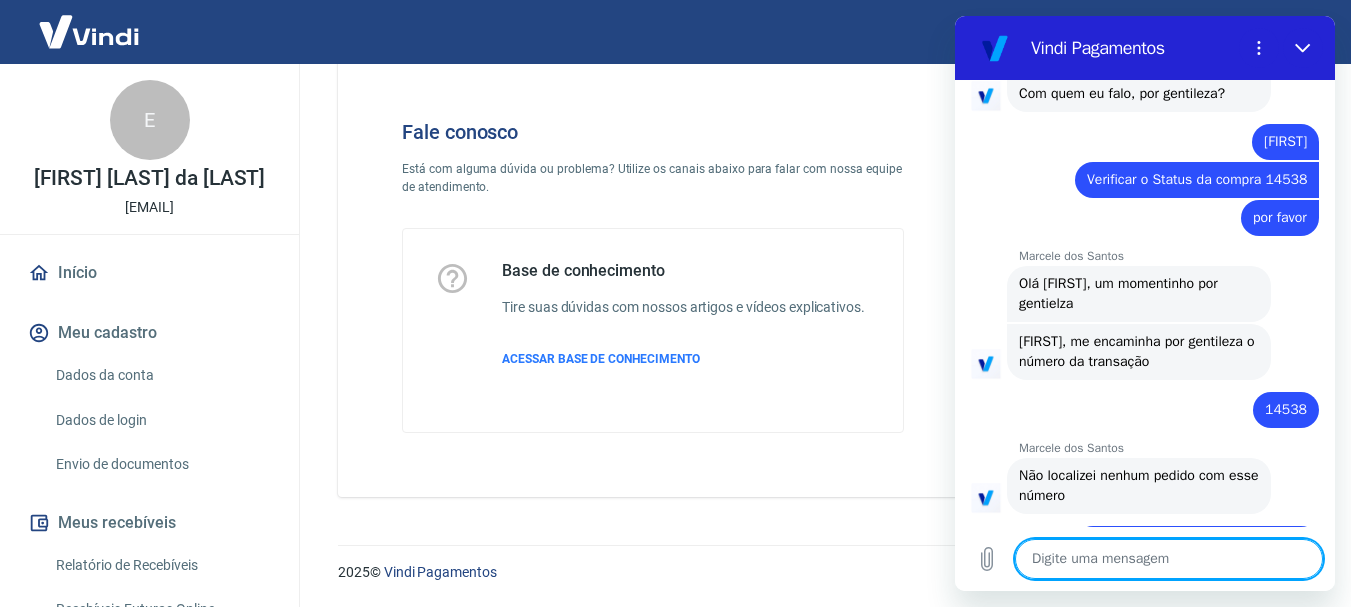 scroll, scrollTop: 1762, scrollLeft: 0, axis: vertical 